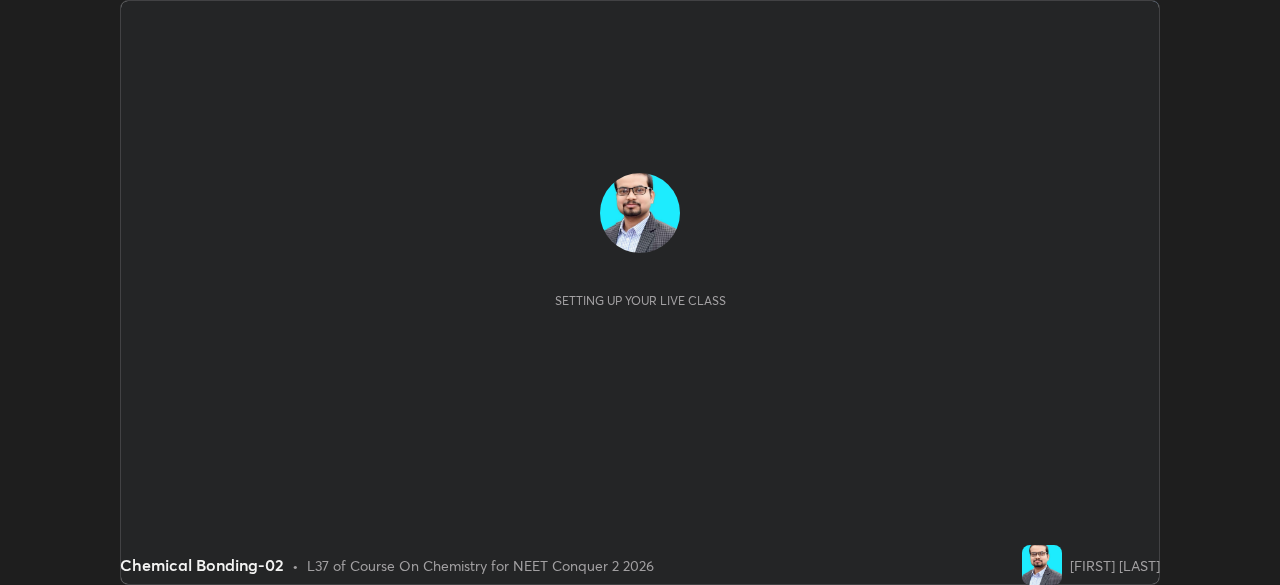 scroll, scrollTop: 0, scrollLeft: 0, axis: both 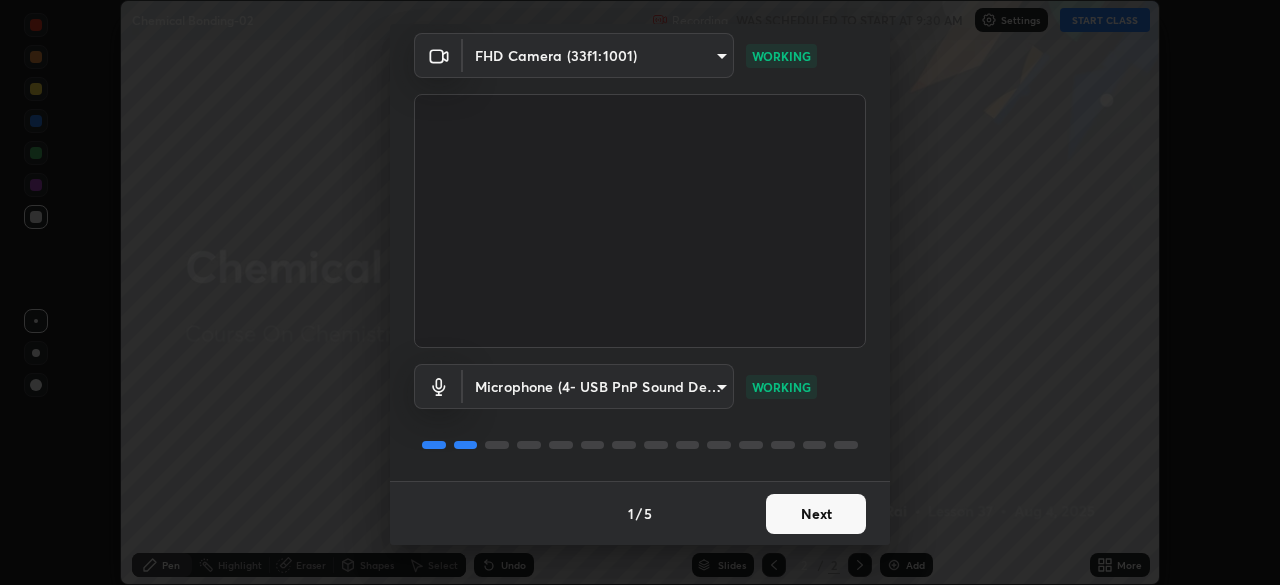 click on "Next" at bounding box center (816, 514) 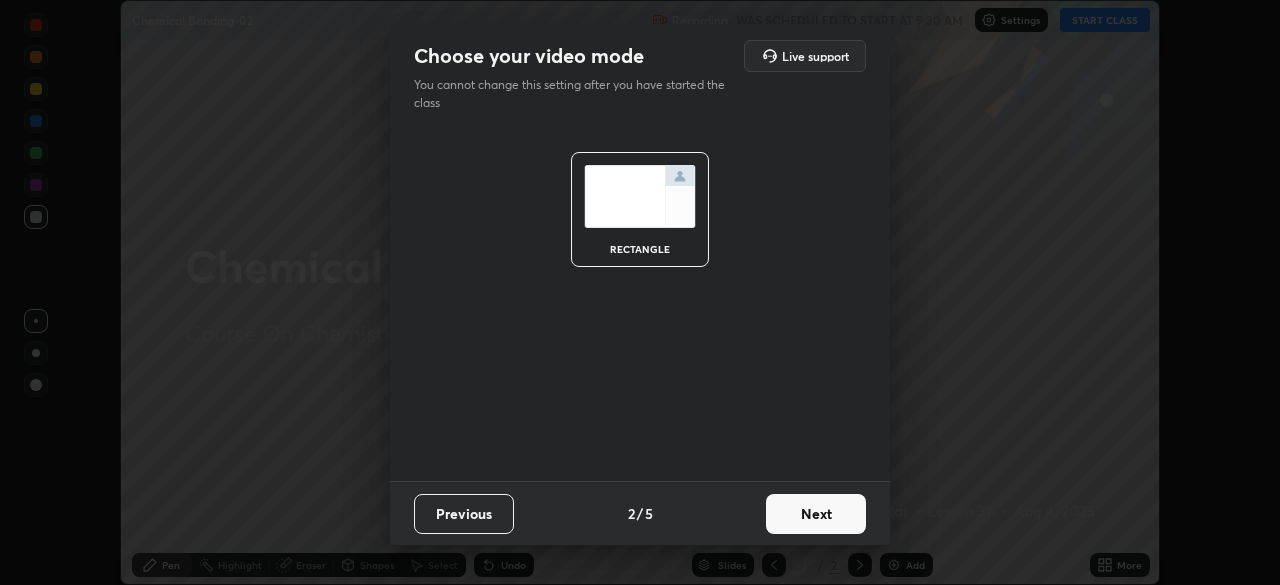 scroll, scrollTop: 0, scrollLeft: 0, axis: both 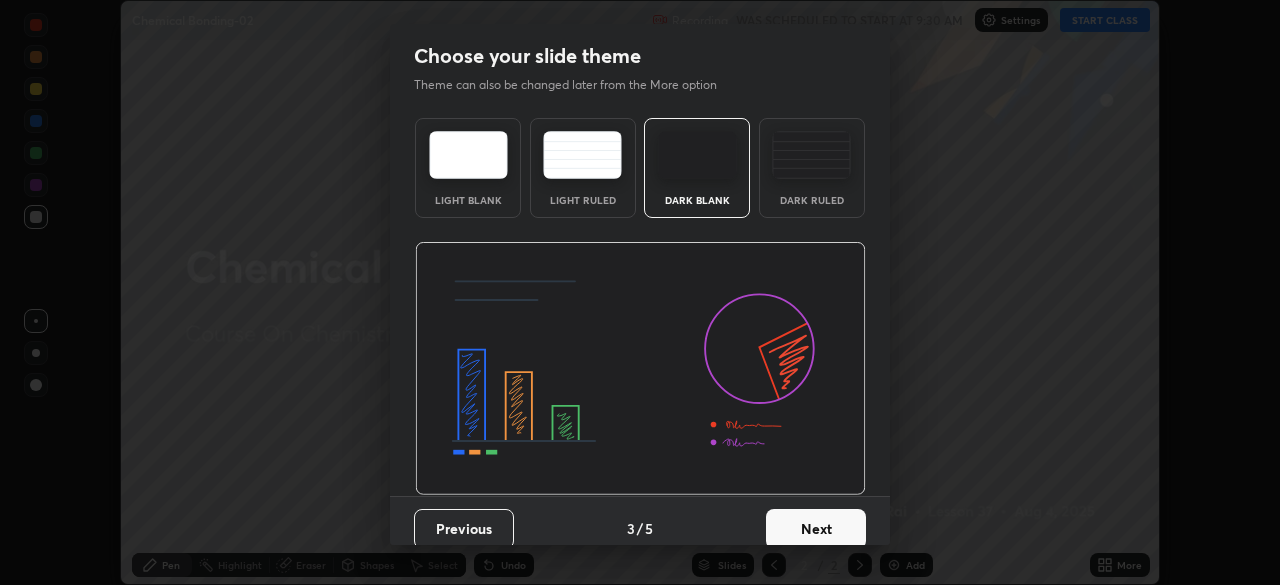 click on "Next" at bounding box center (816, 529) 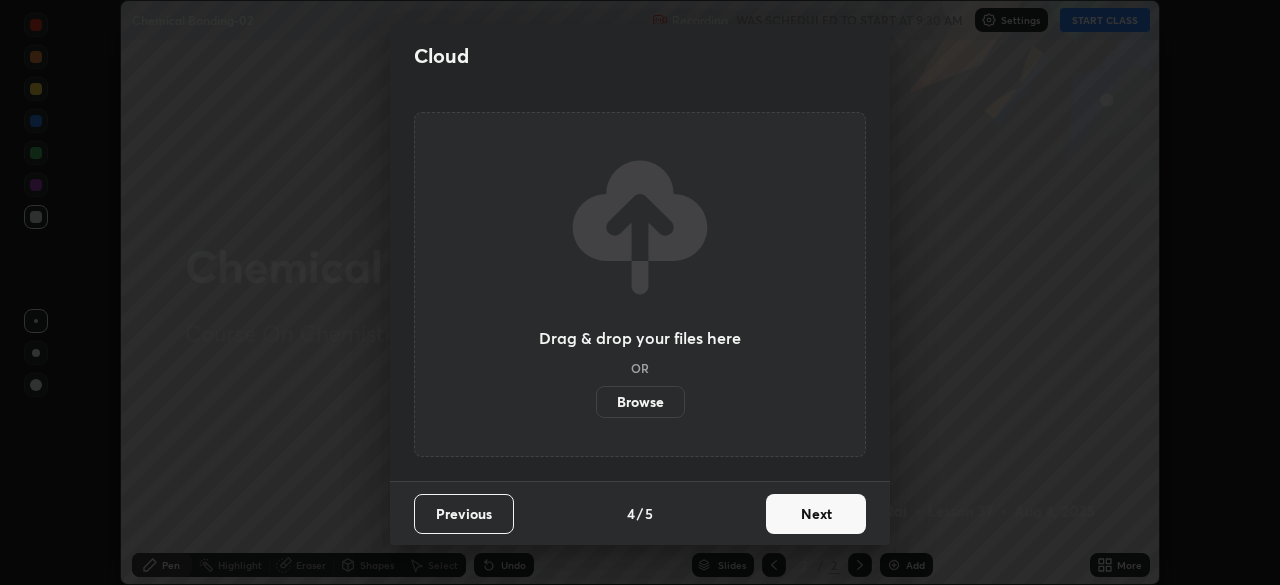click on "Next" at bounding box center [816, 514] 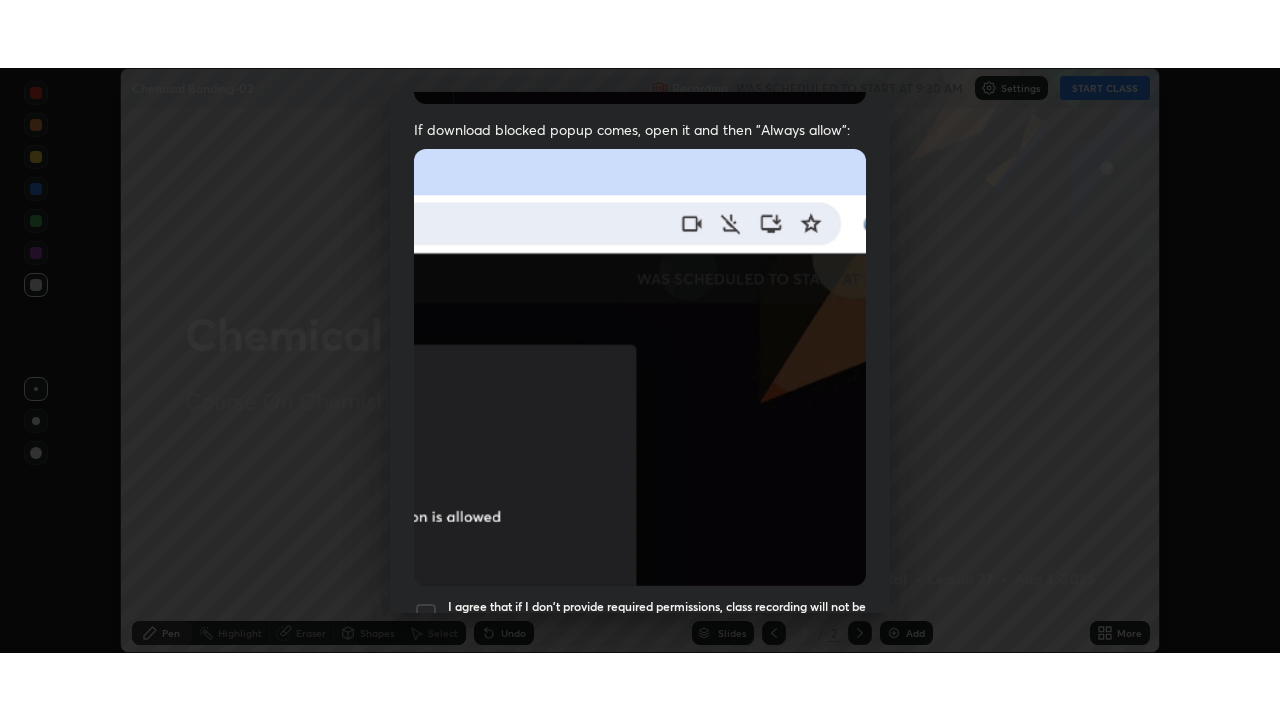 scroll, scrollTop: 479, scrollLeft: 0, axis: vertical 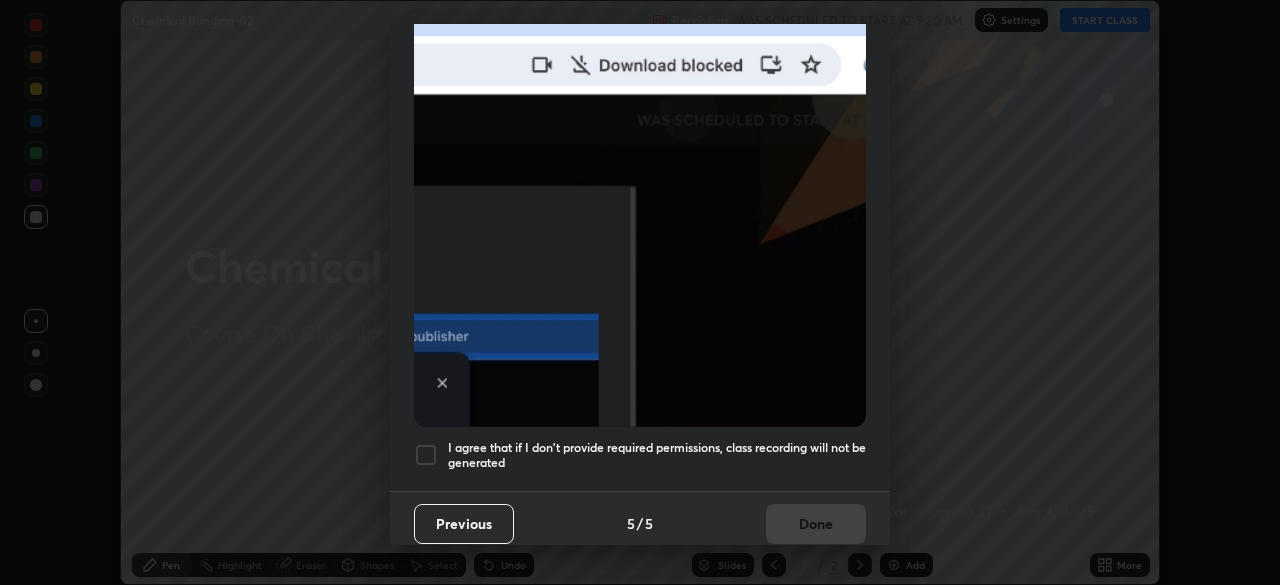click at bounding box center (426, 455) 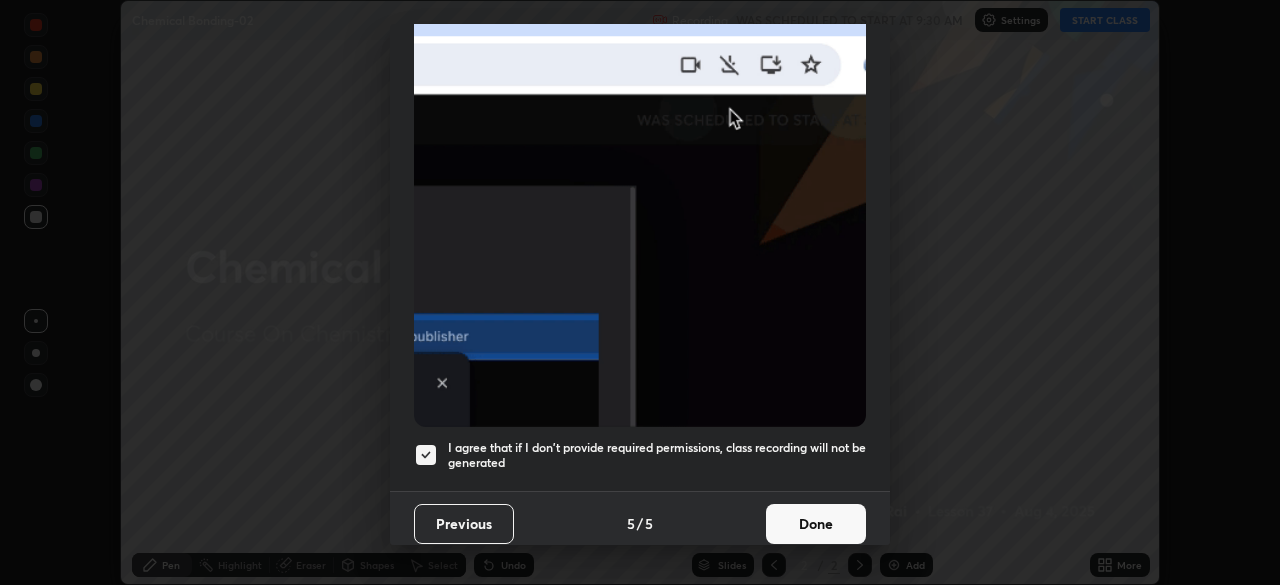 click on "Done" at bounding box center (816, 524) 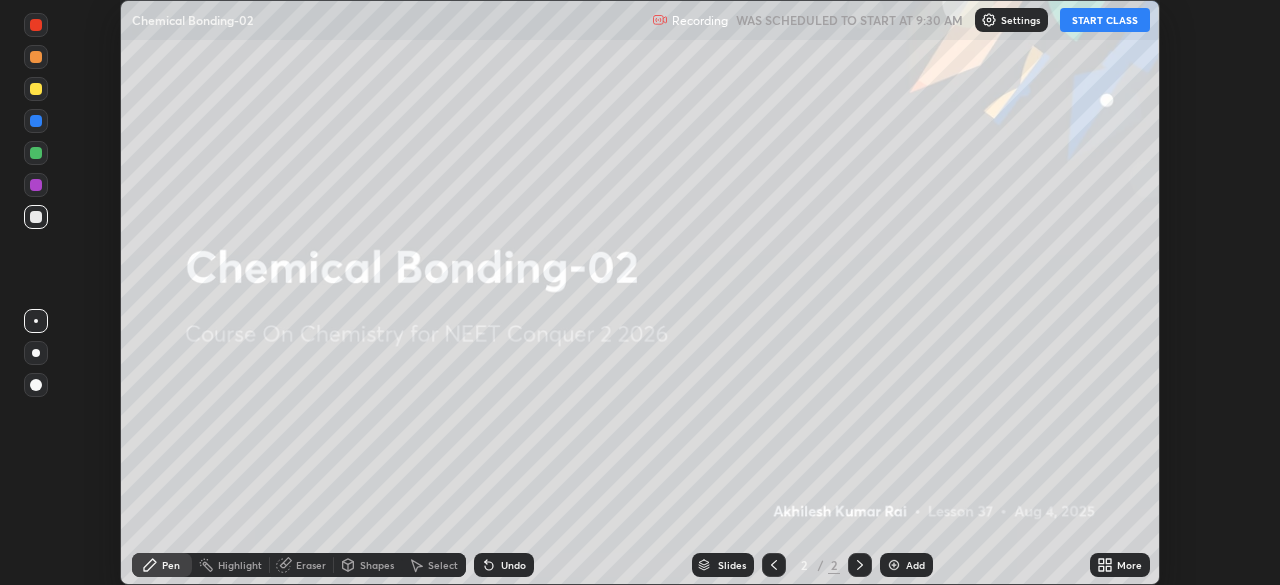 click on "START CLASS" at bounding box center [1105, 20] 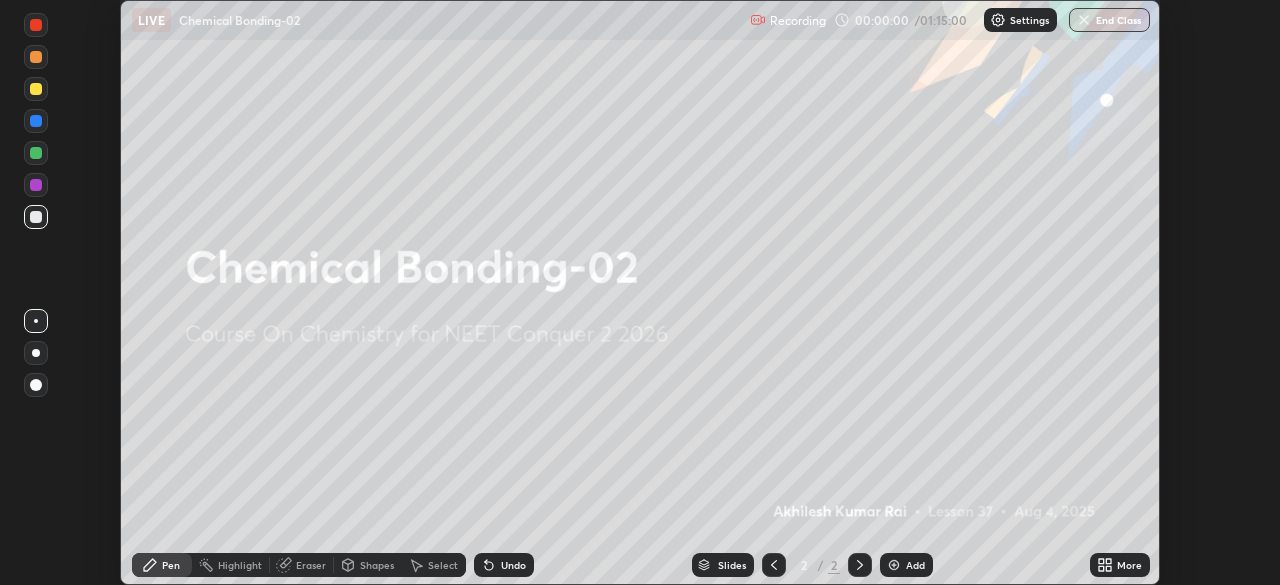 click 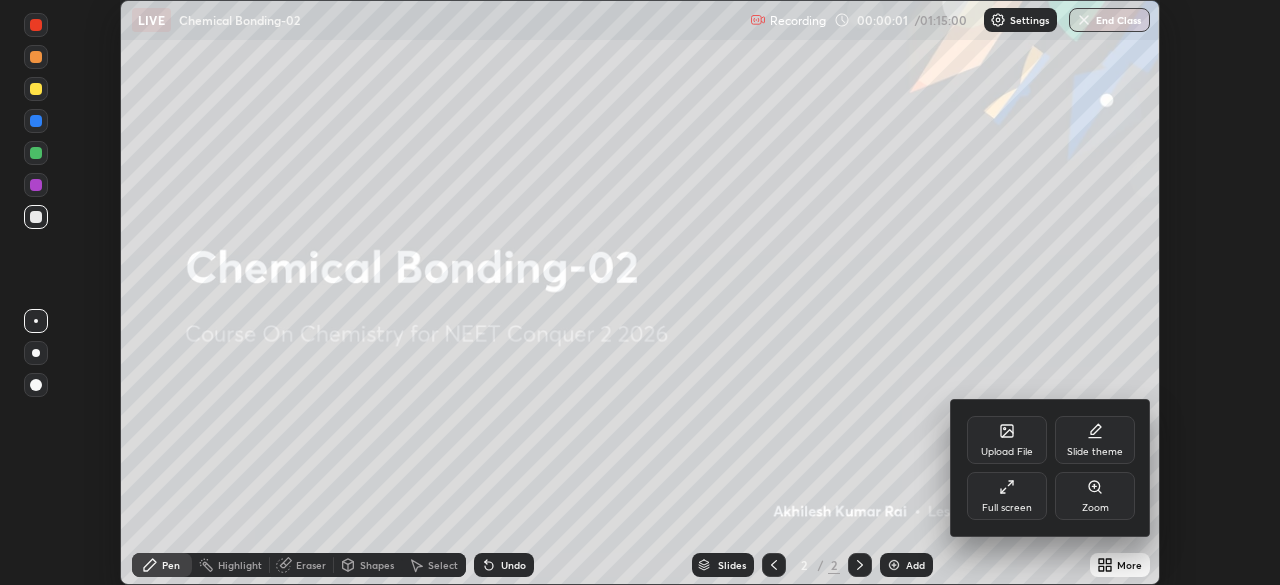 click on "Full screen" at bounding box center (1007, 508) 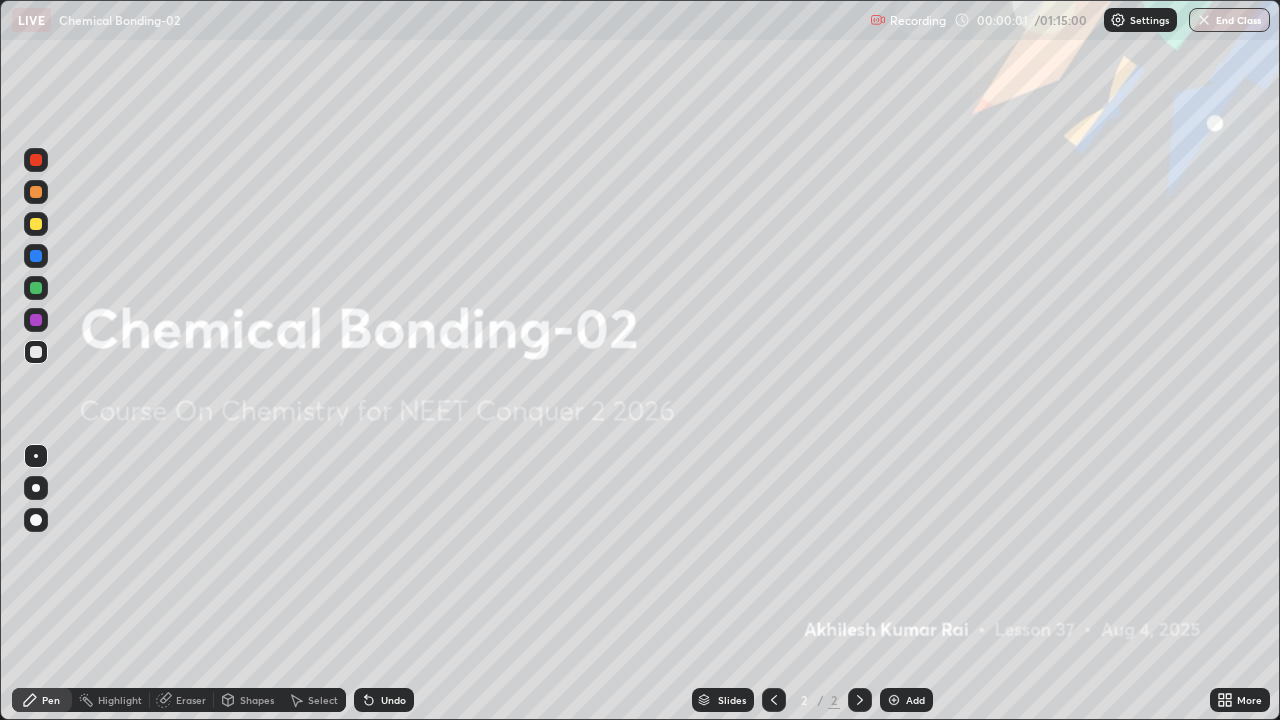 scroll, scrollTop: 99280, scrollLeft: 98720, axis: both 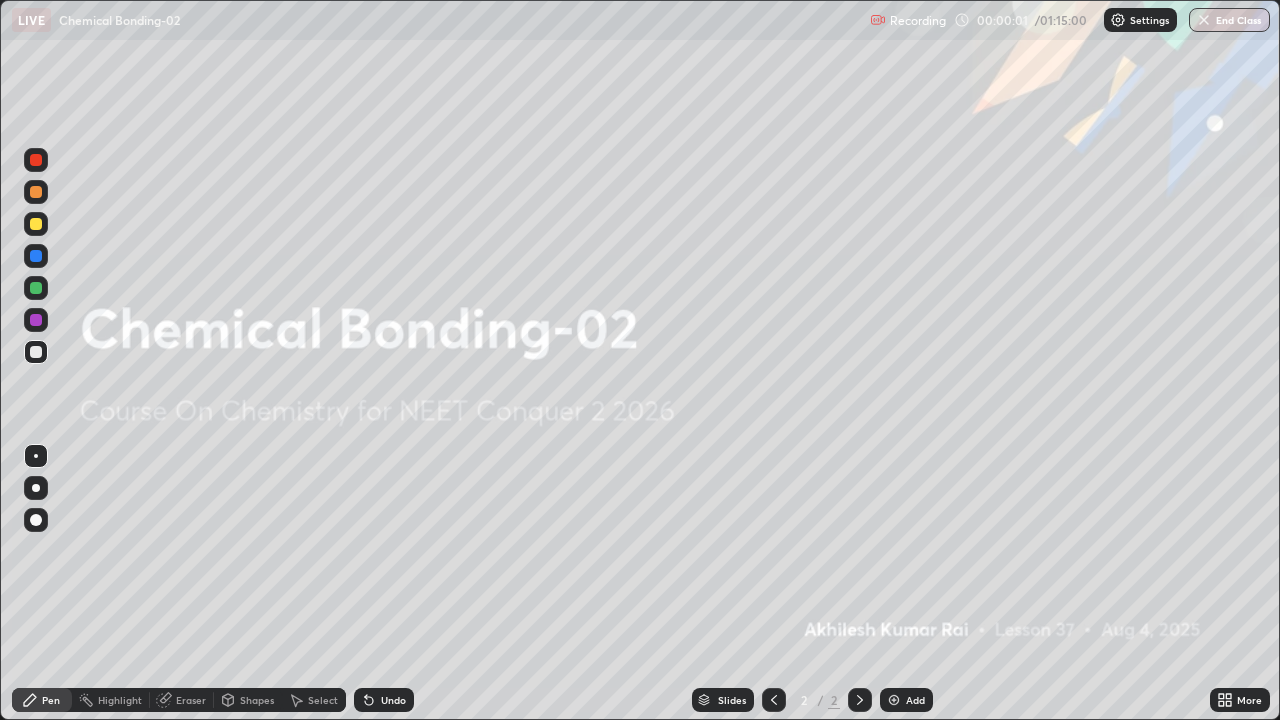 click on "Add" at bounding box center [915, 700] 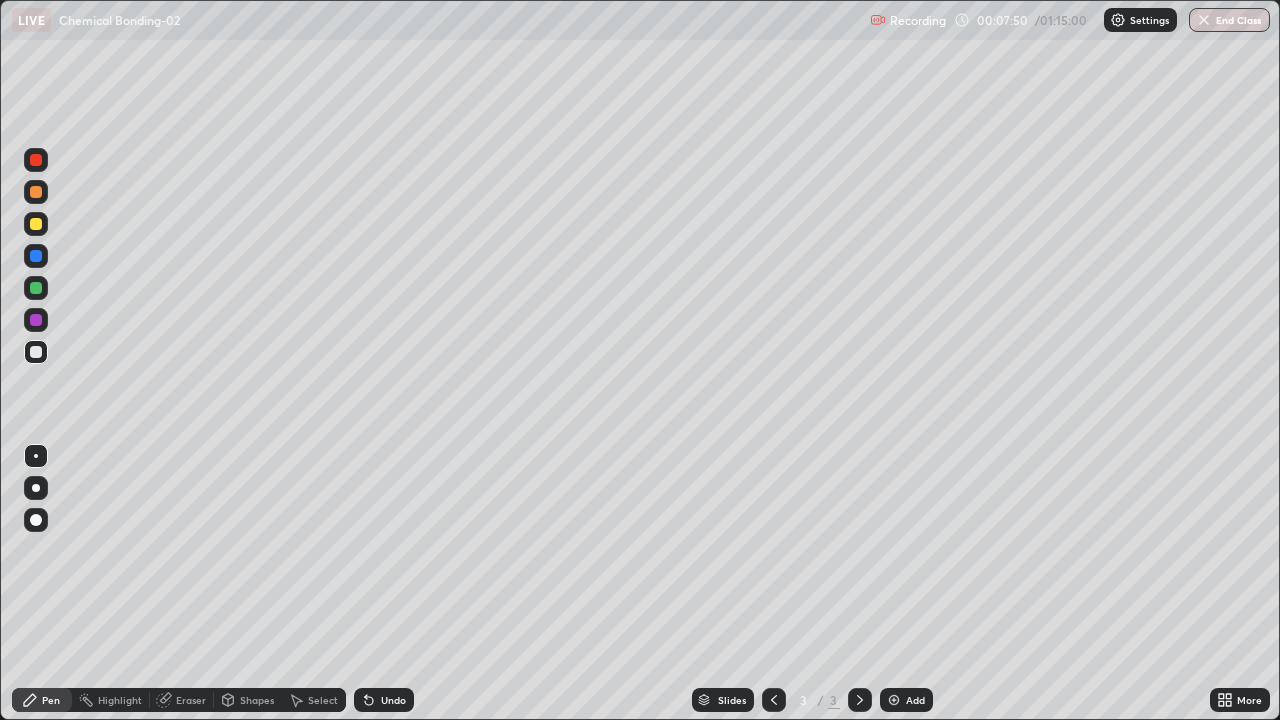 click on "Add" at bounding box center [906, 700] 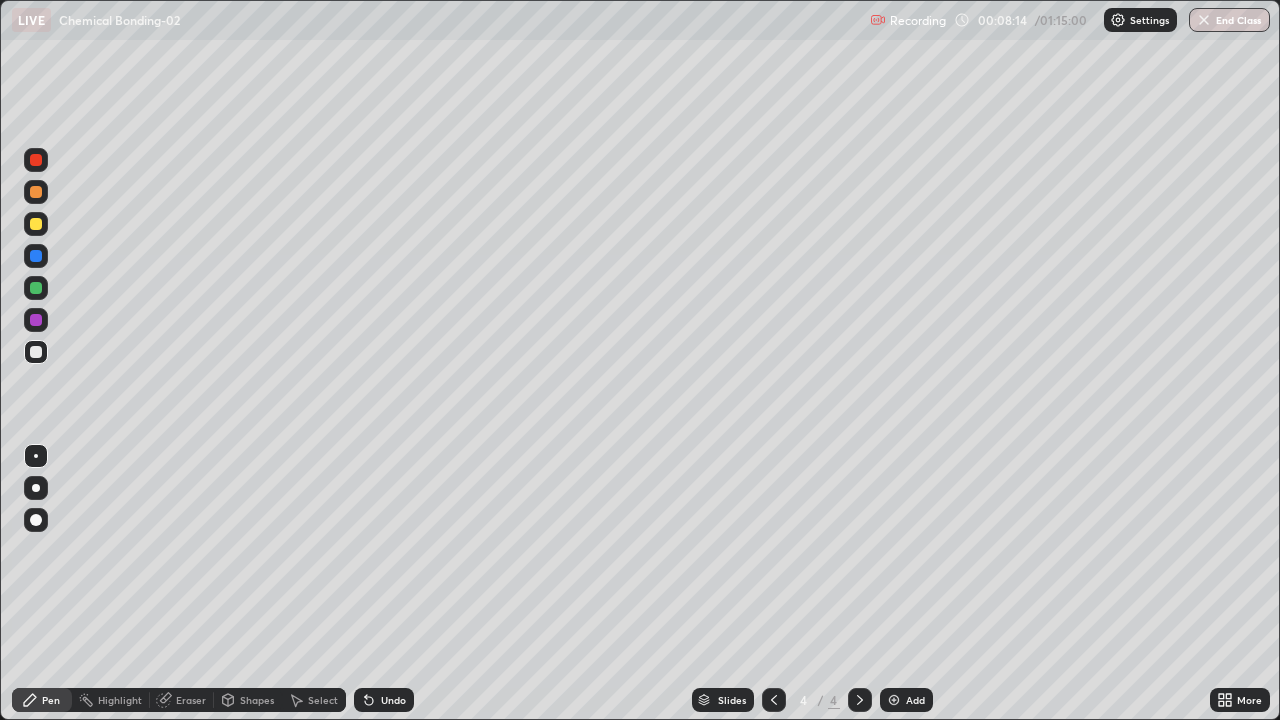 click at bounding box center [36, 224] 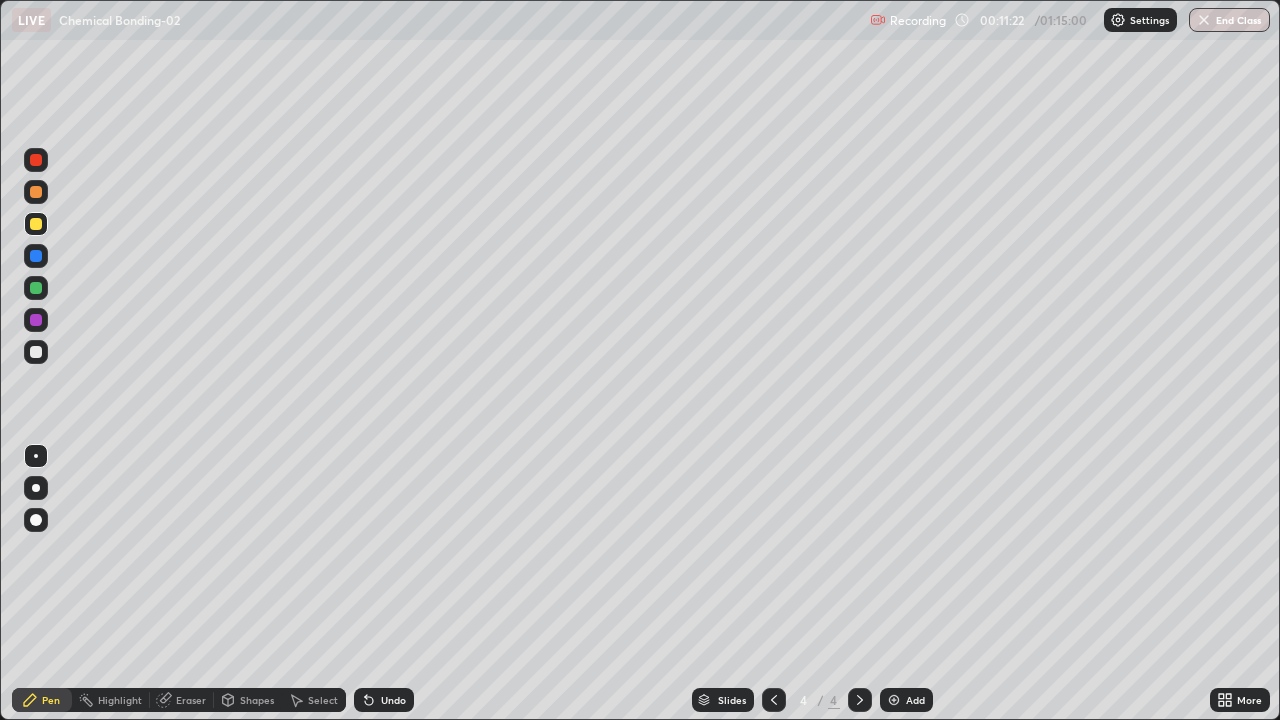 click at bounding box center (36, 352) 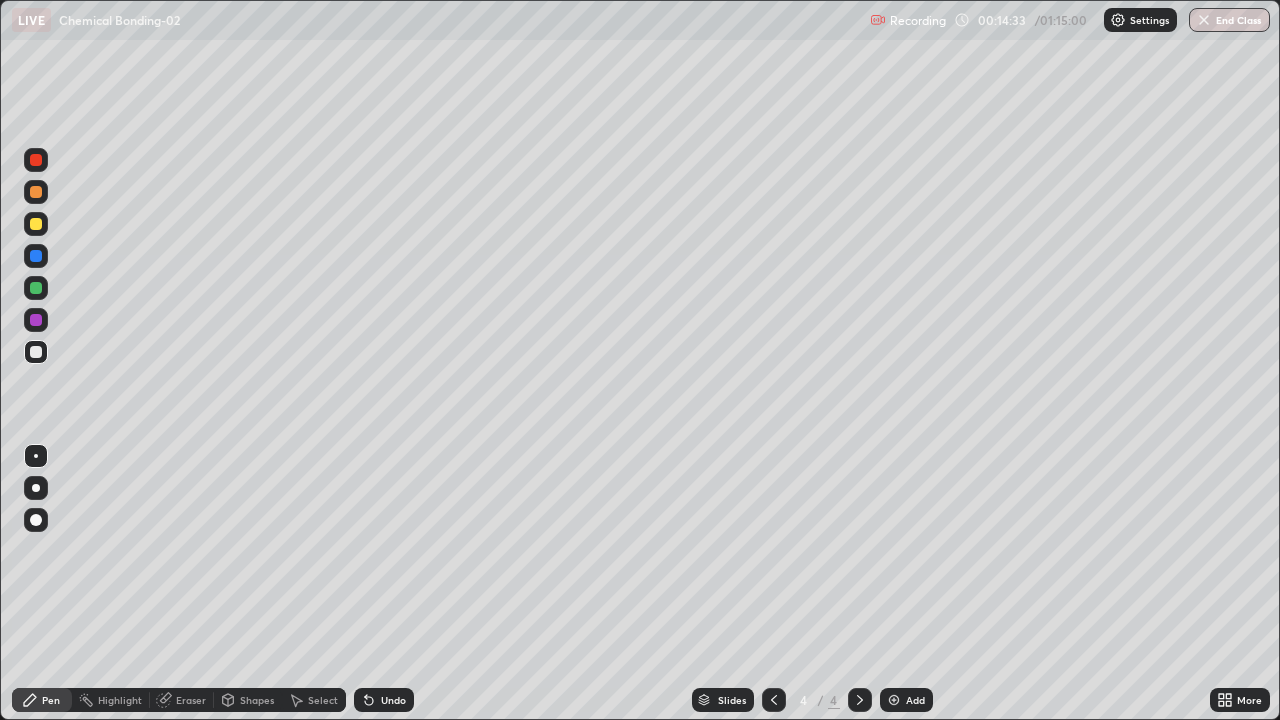 click on "Add" at bounding box center [915, 700] 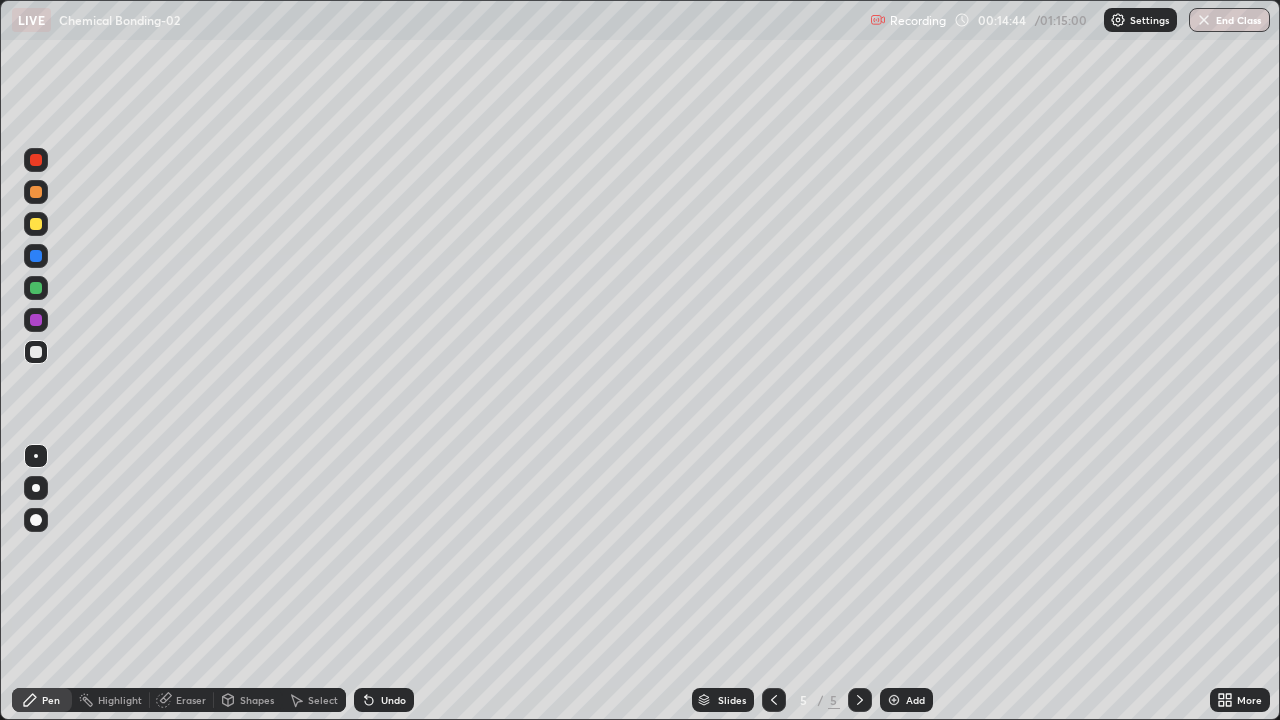 click on "Eraser" at bounding box center [191, 700] 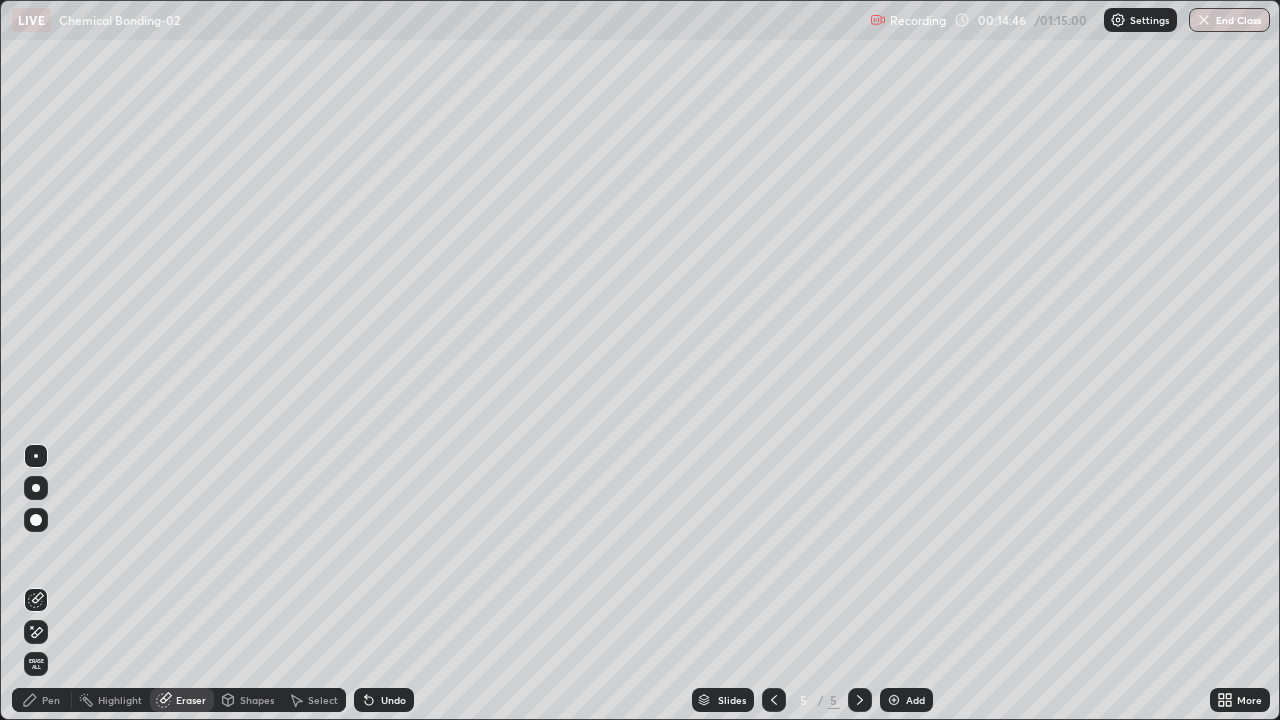 click on "Pen" at bounding box center (51, 700) 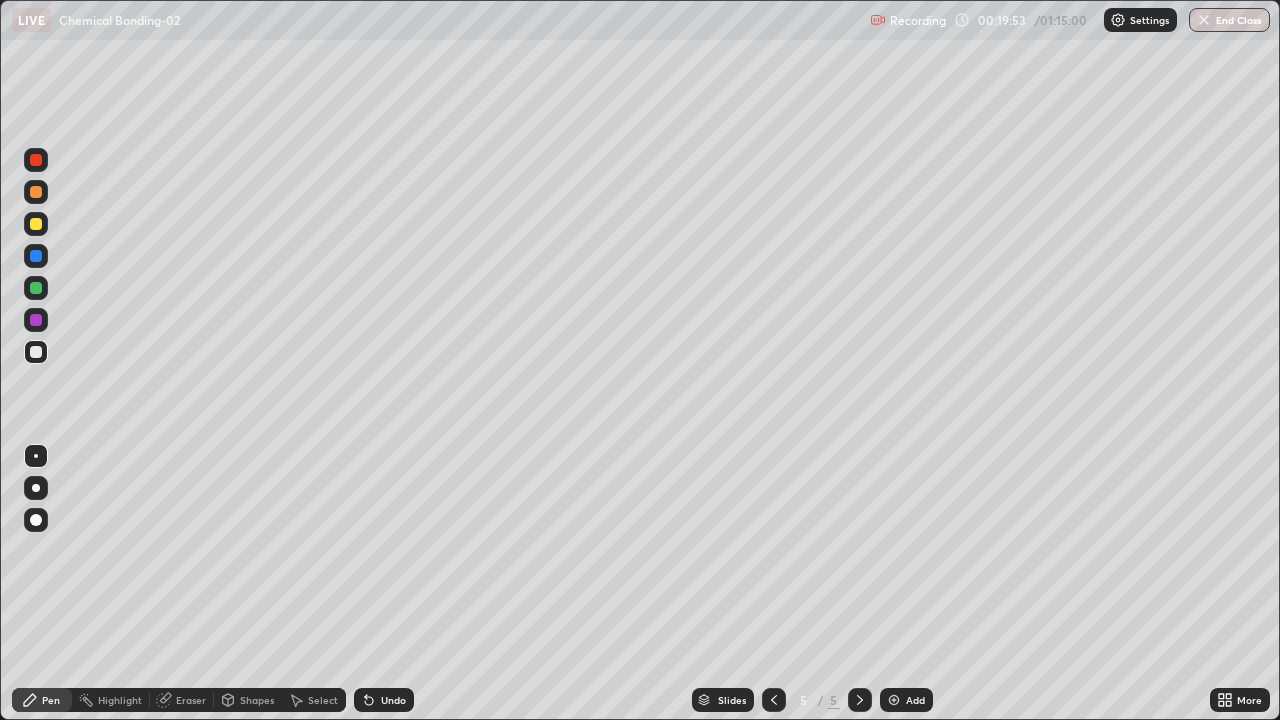 click on "Add" at bounding box center [906, 700] 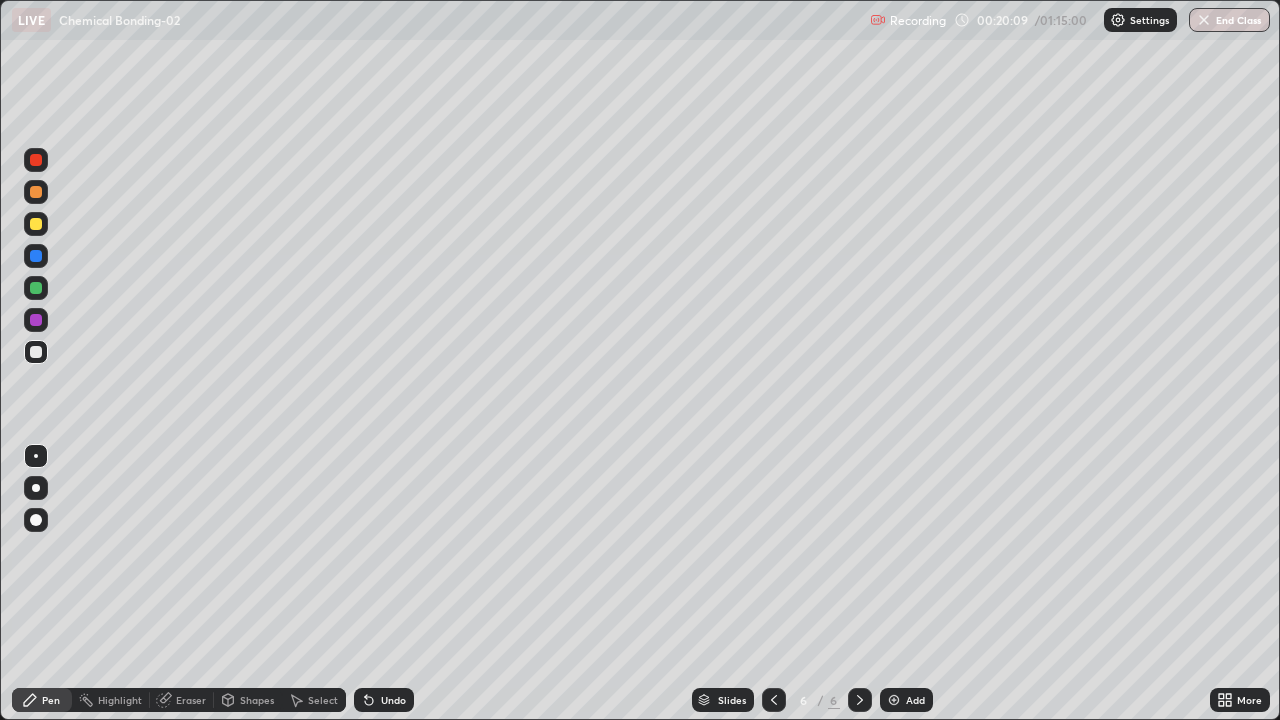 click at bounding box center [36, 224] 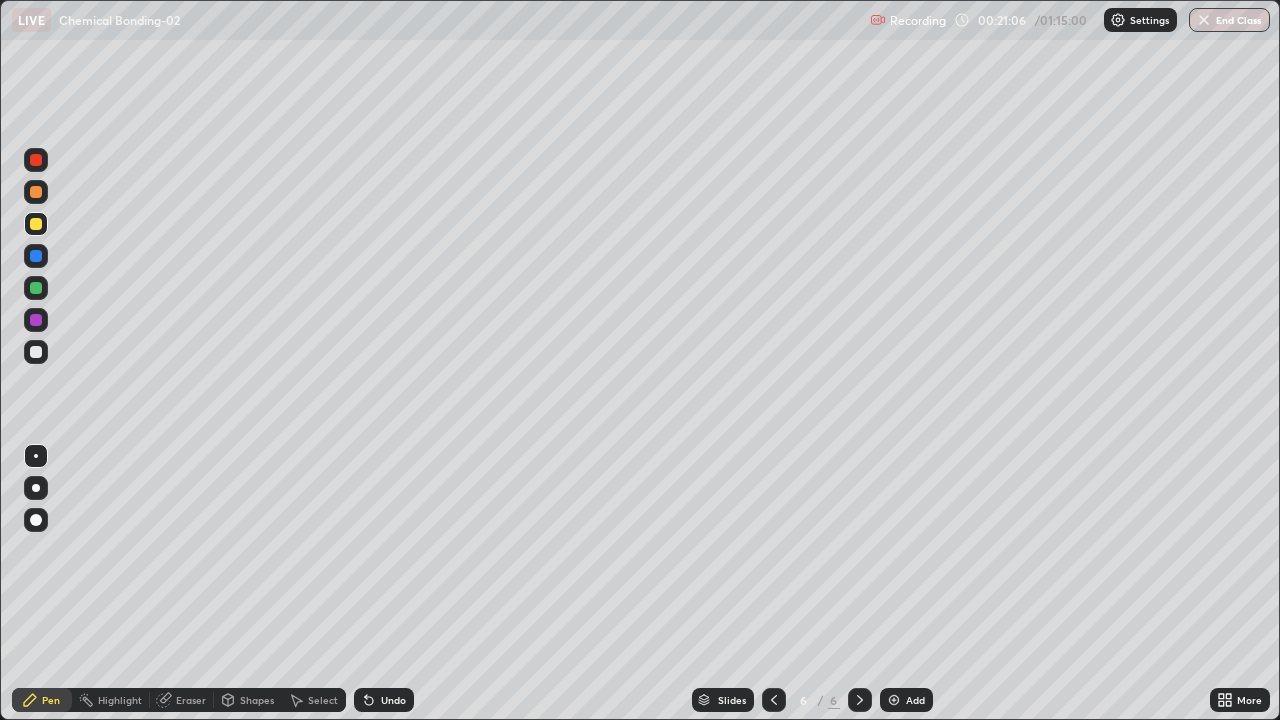 click at bounding box center [36, 352] 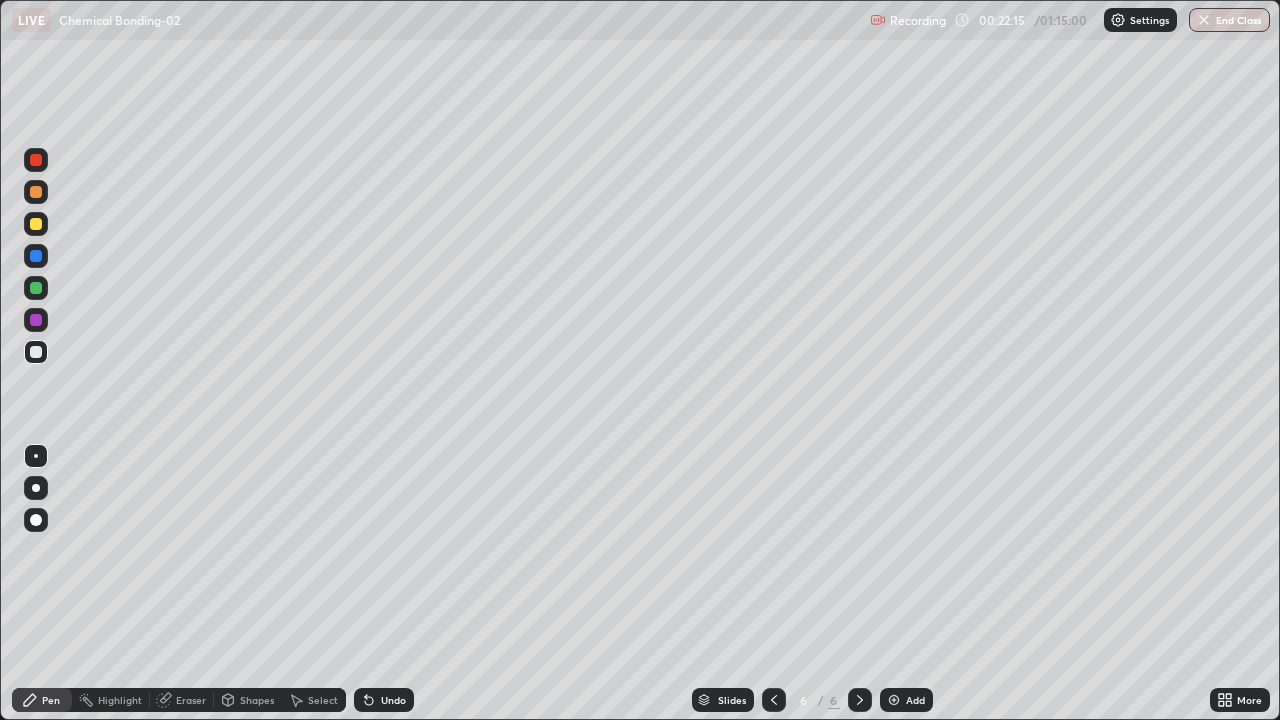 click on "Shapes" at bounding box center (248, 700) 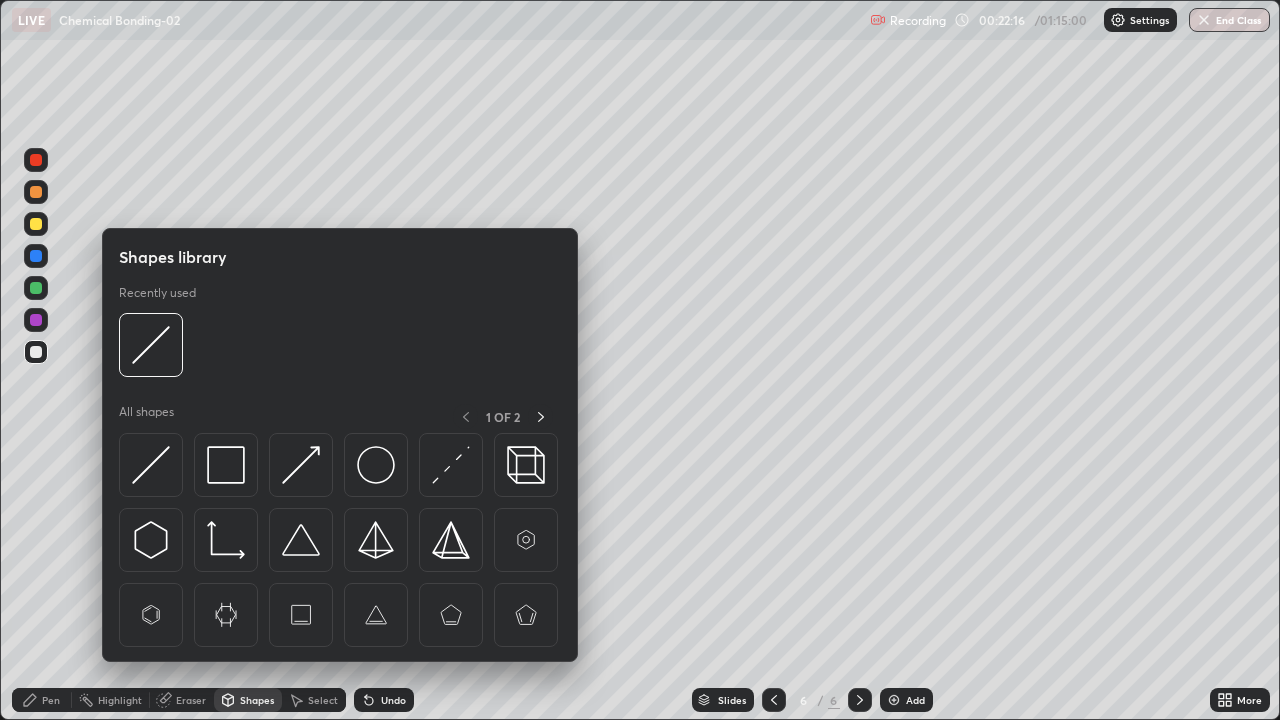 click on "Eraser" at bounding box center (191, 700) 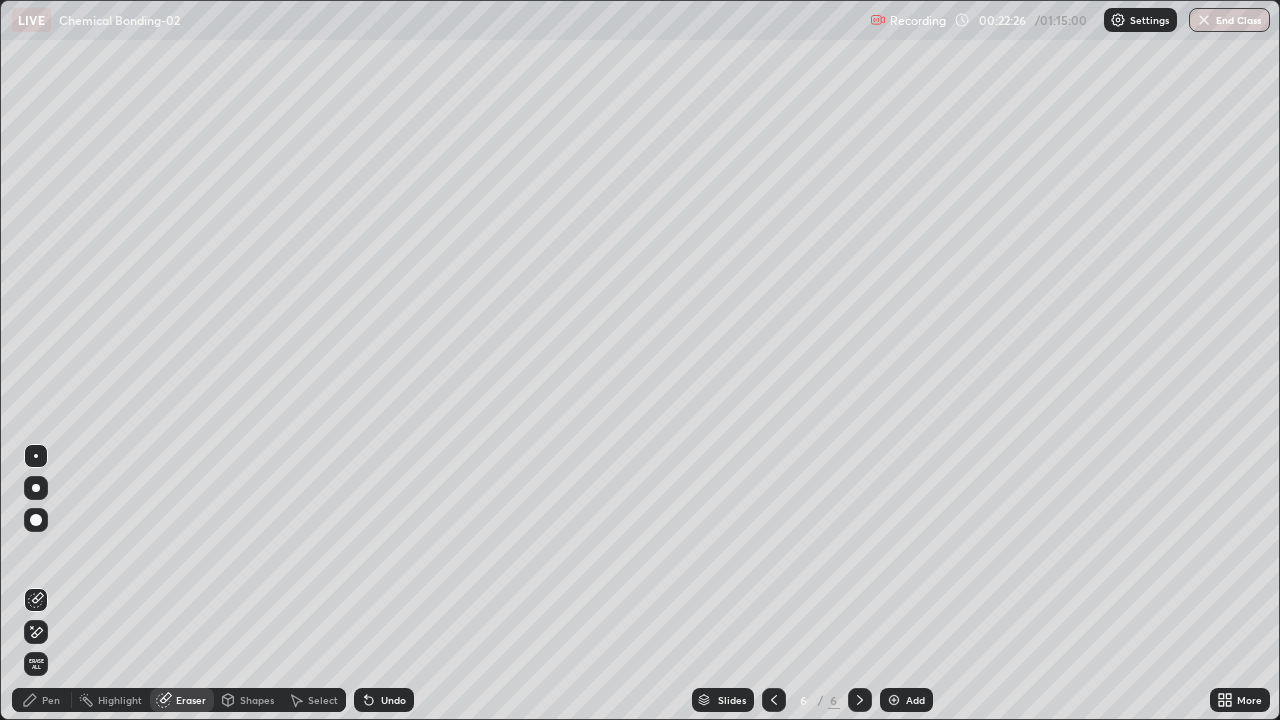 click on "Add" at bounding box center (906, 700) 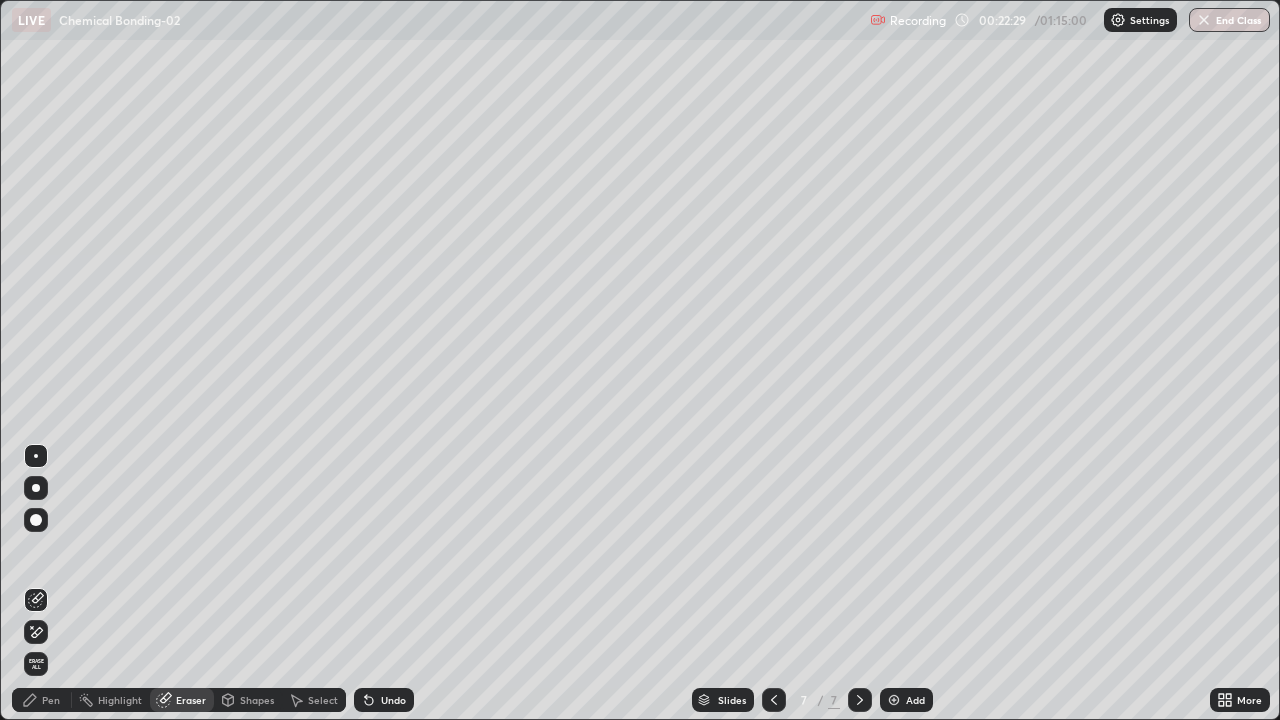 click on "Pen" at bounding box center [51, 700] 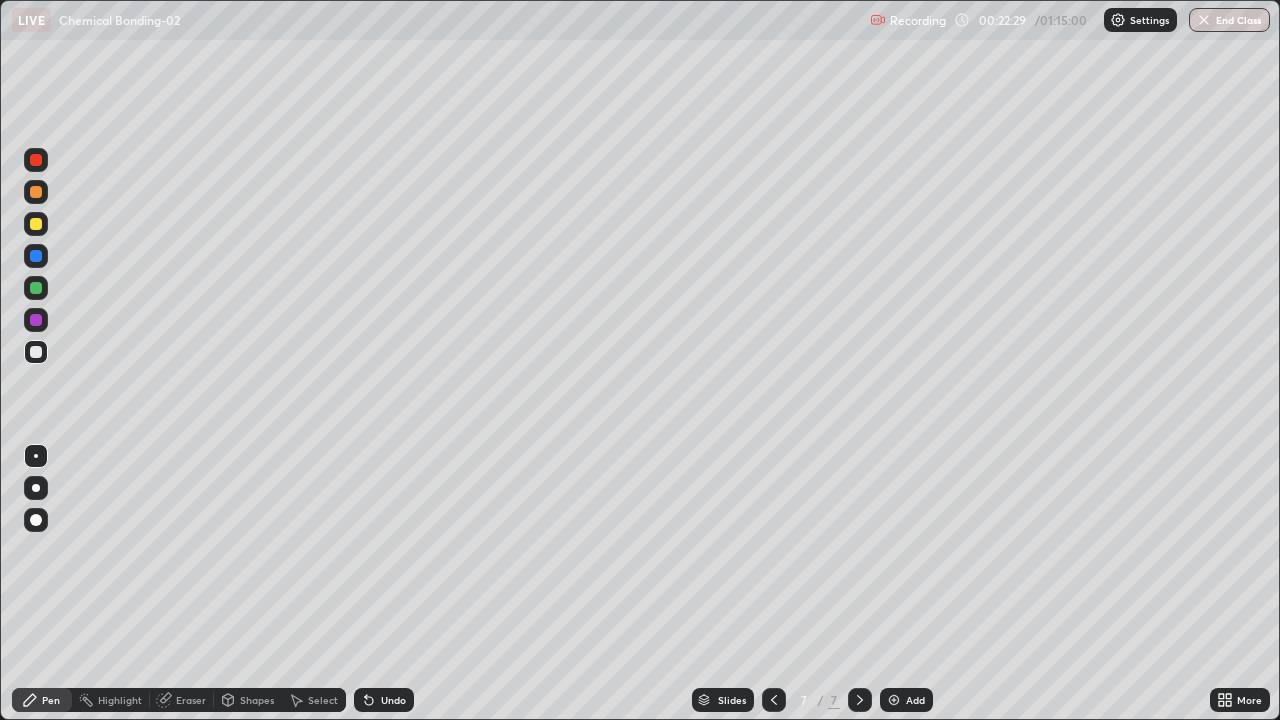 click at bounding box center (36, 224) 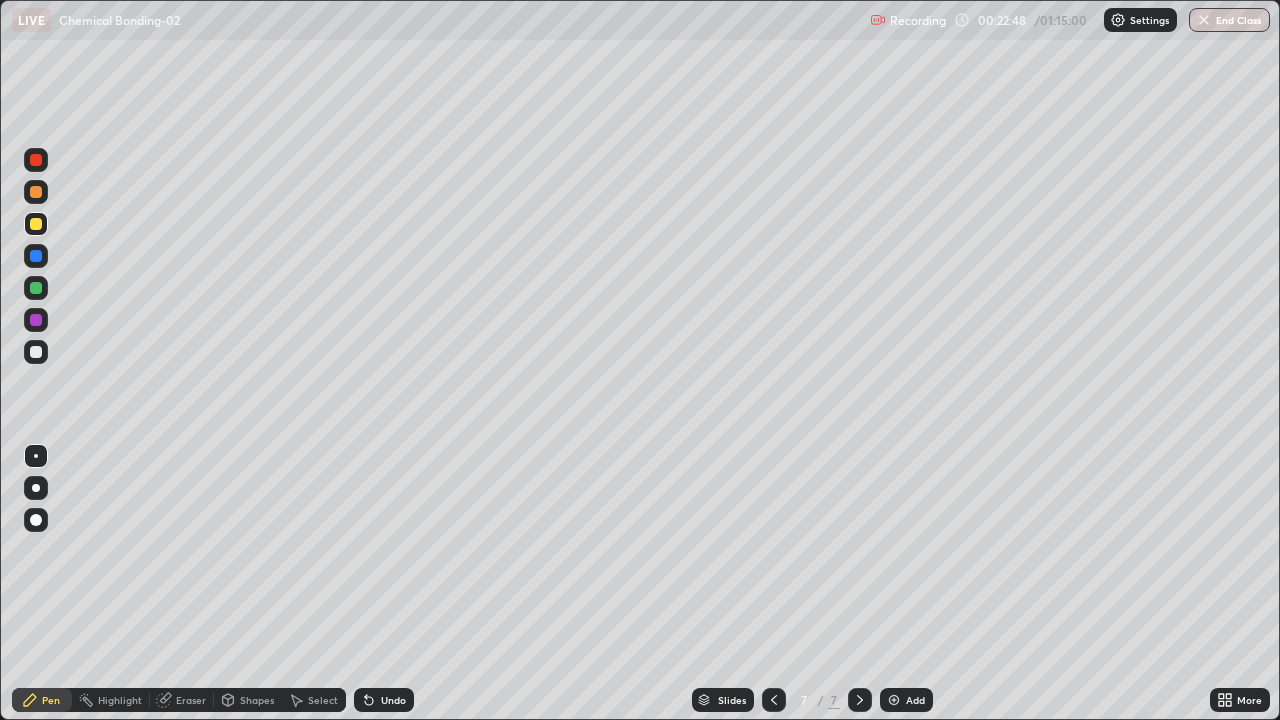 click at bounding box center (36, 352) 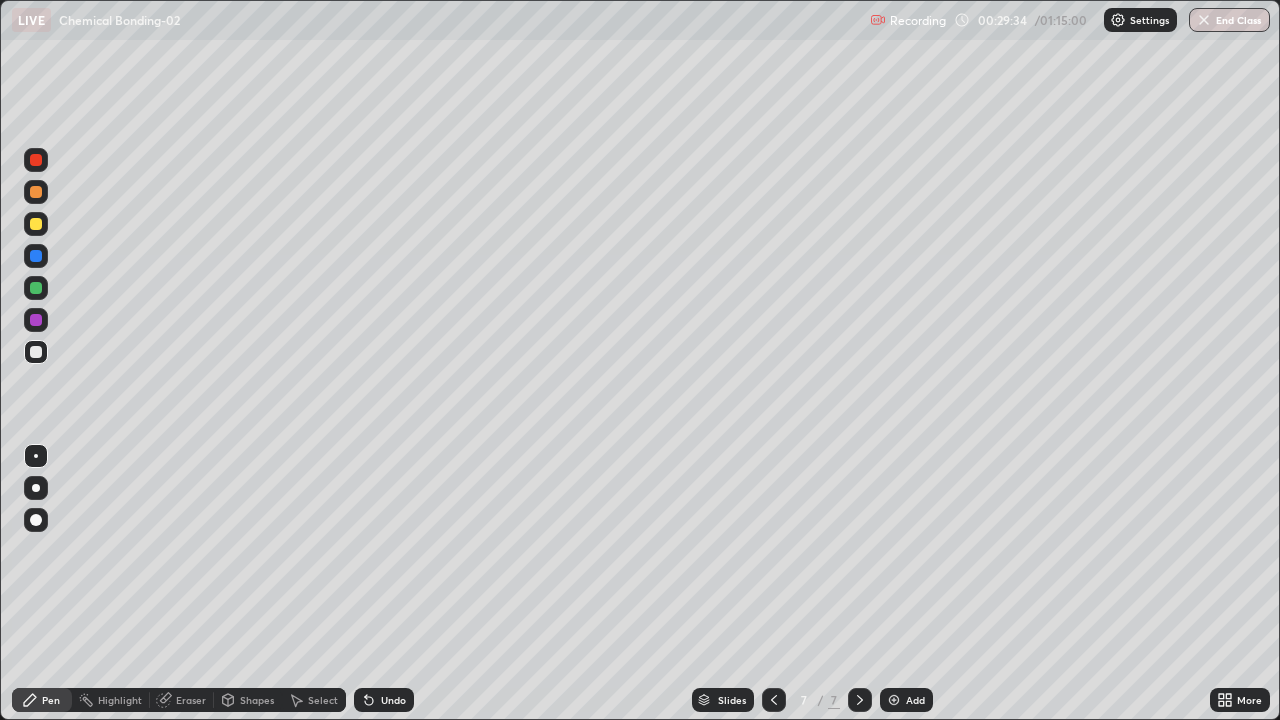 click on "Add" at bounding box center [915, 700] 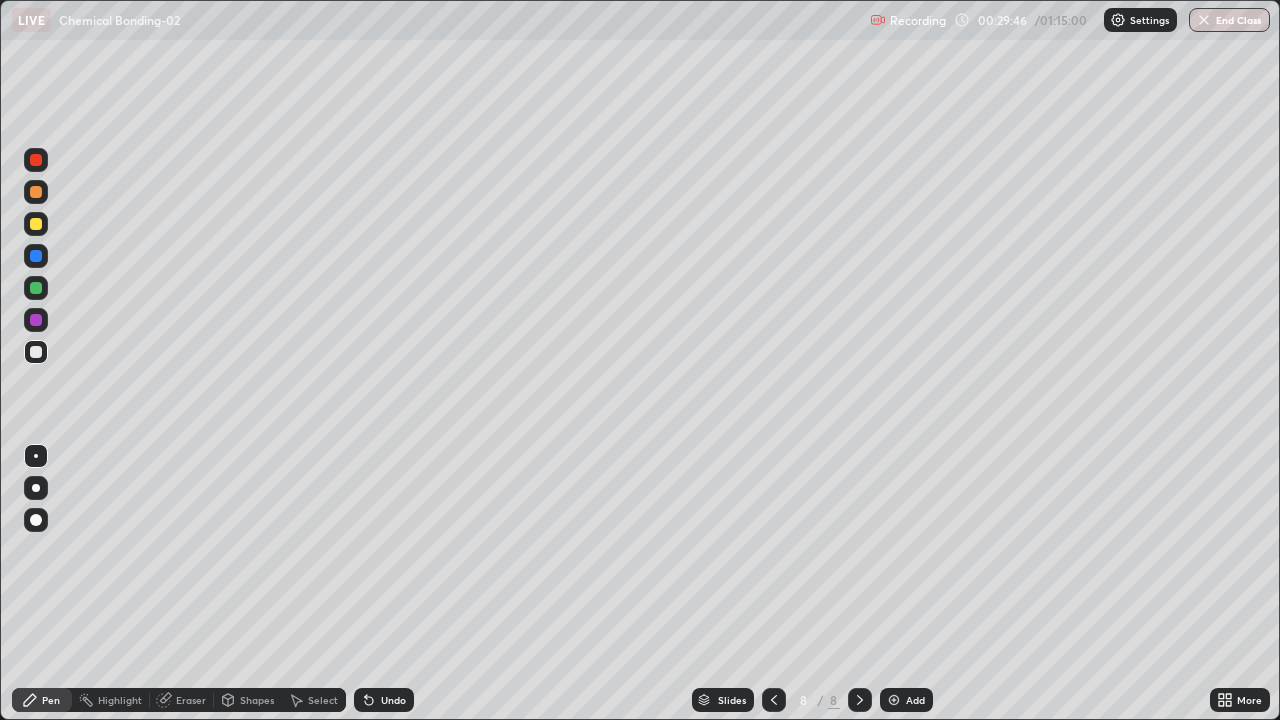 click at bounding box center [36, 352] 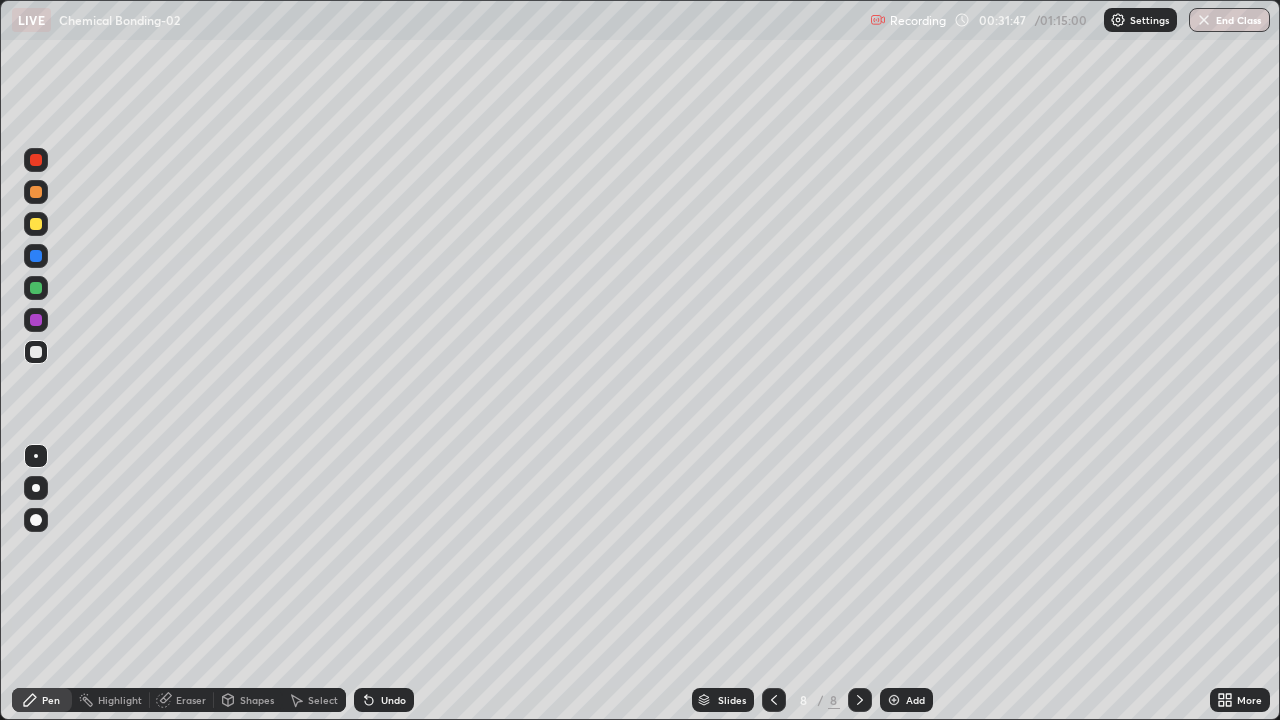 click at bounding box center [894, 700] 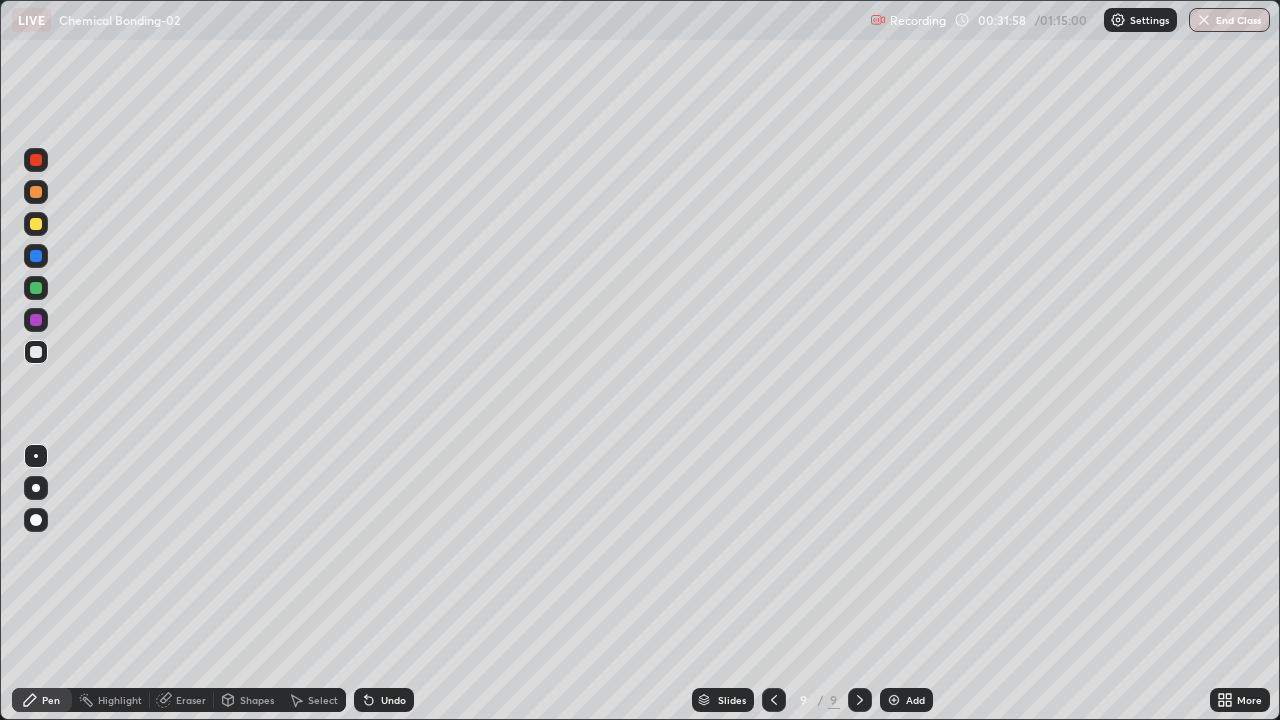 click at bounding box center [36, 224] 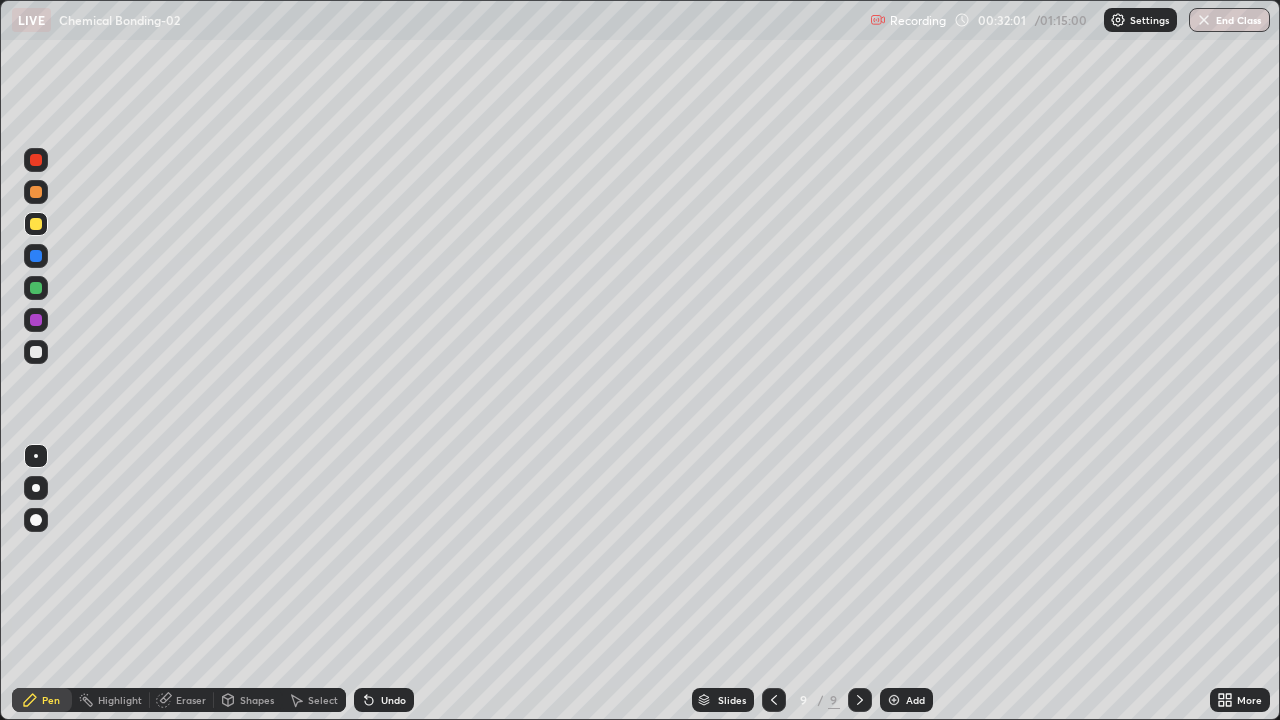 click at bounding box center [36, 352] 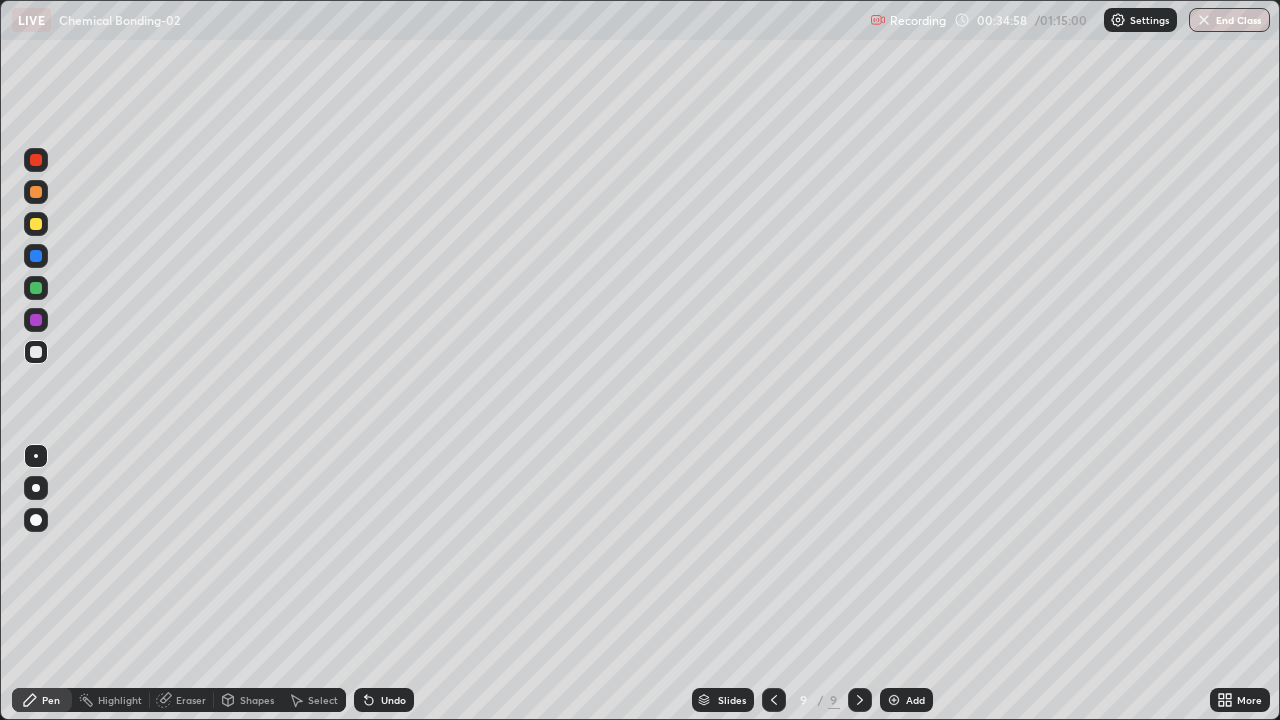 click at bounding box center [36, 224] 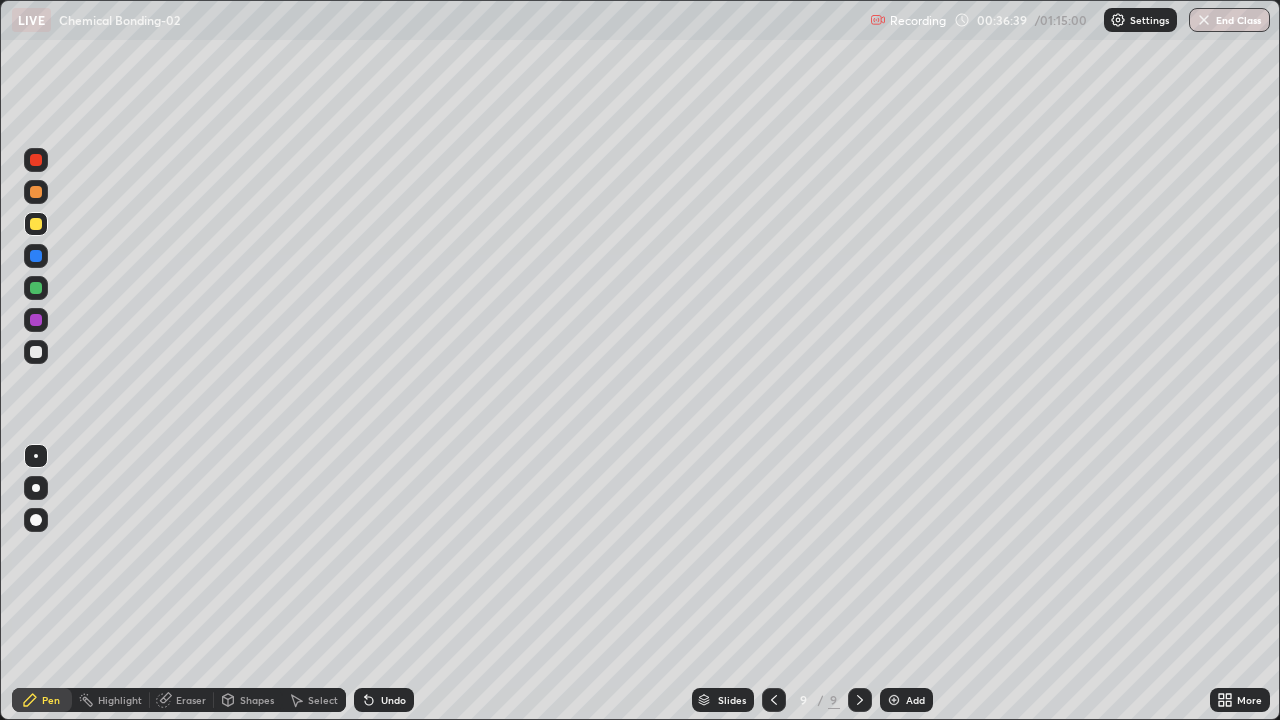 click on "Add" at bounding box center (906, 700) 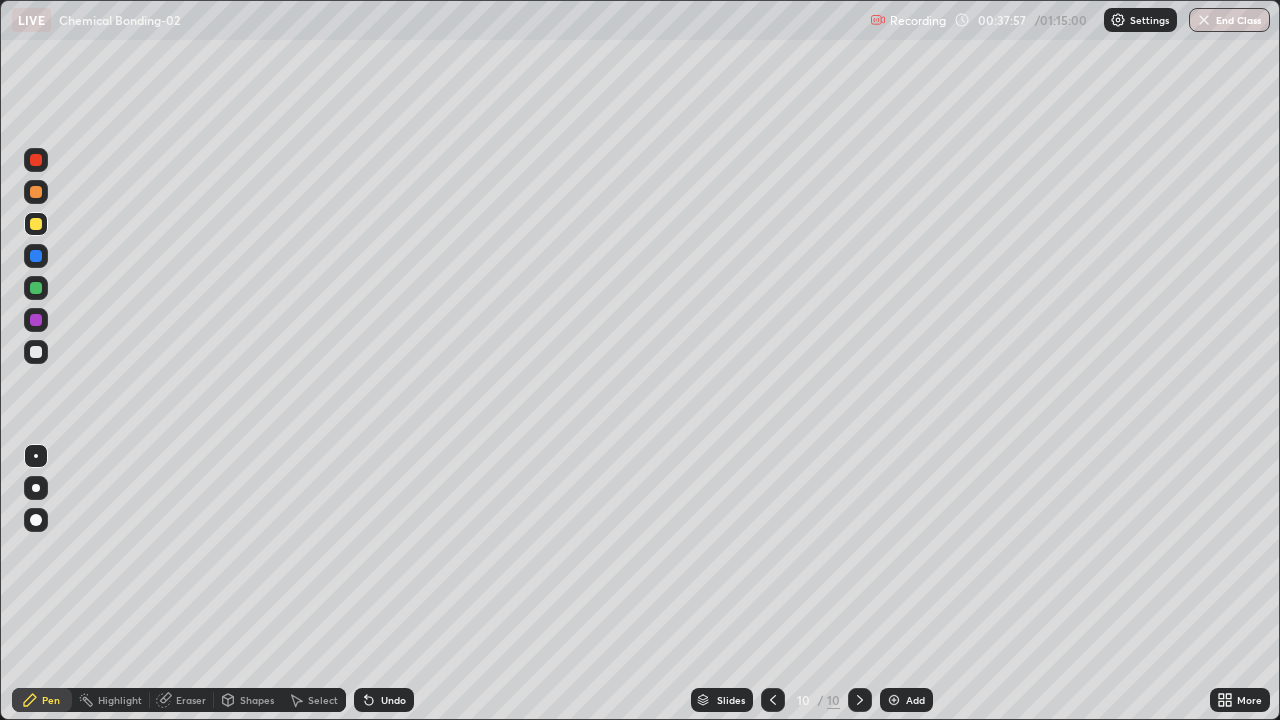 click at bounding box center (36, 352) 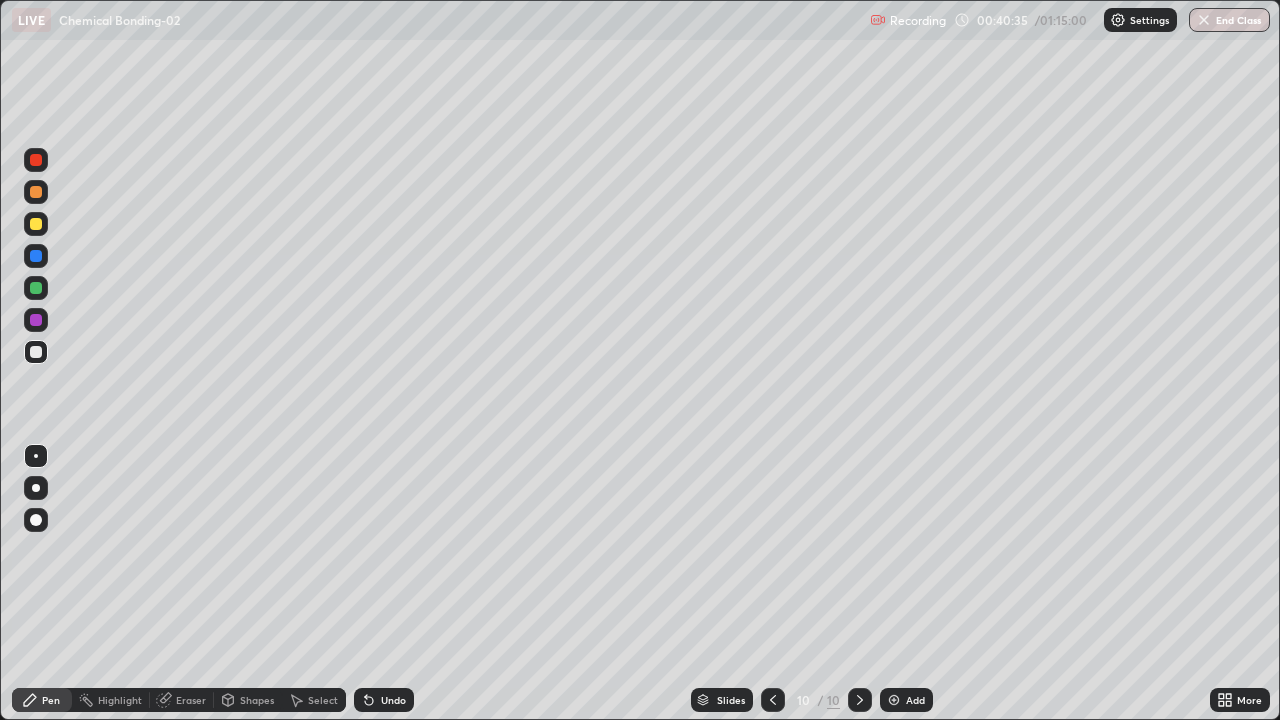 click on "Add" at bounding box center [915, 700] 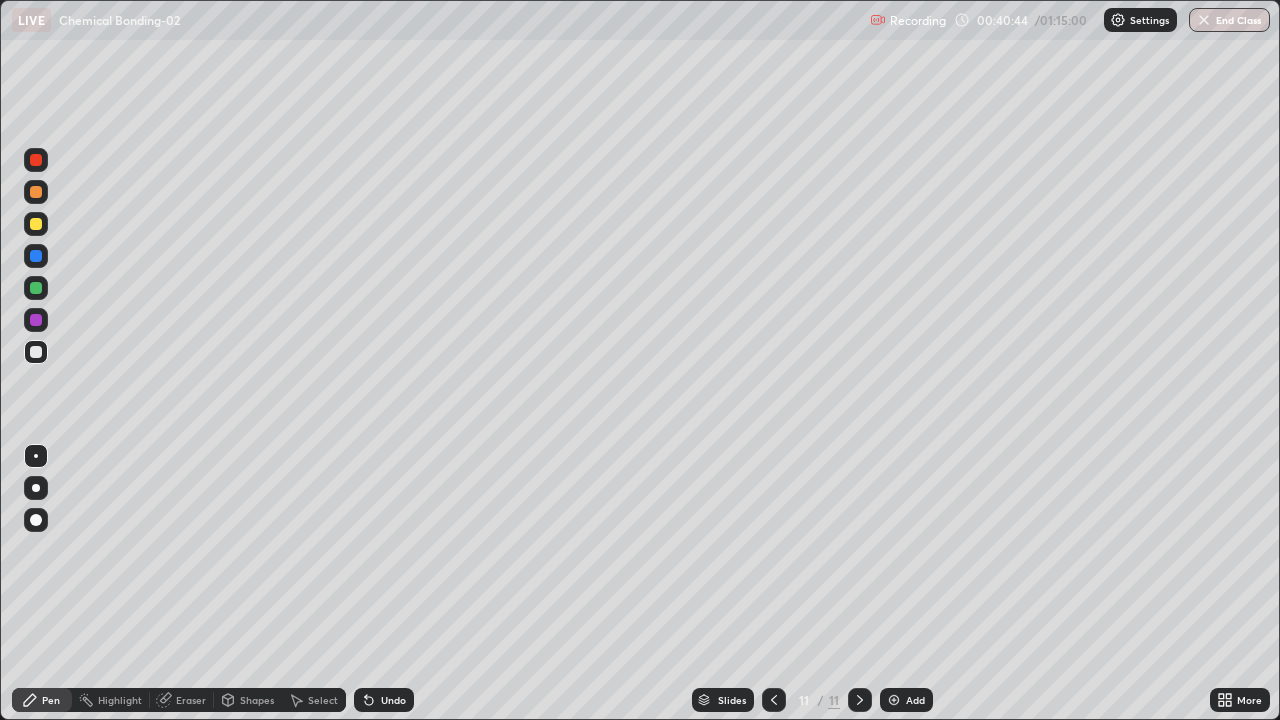 click at bounding box center (36, 224) 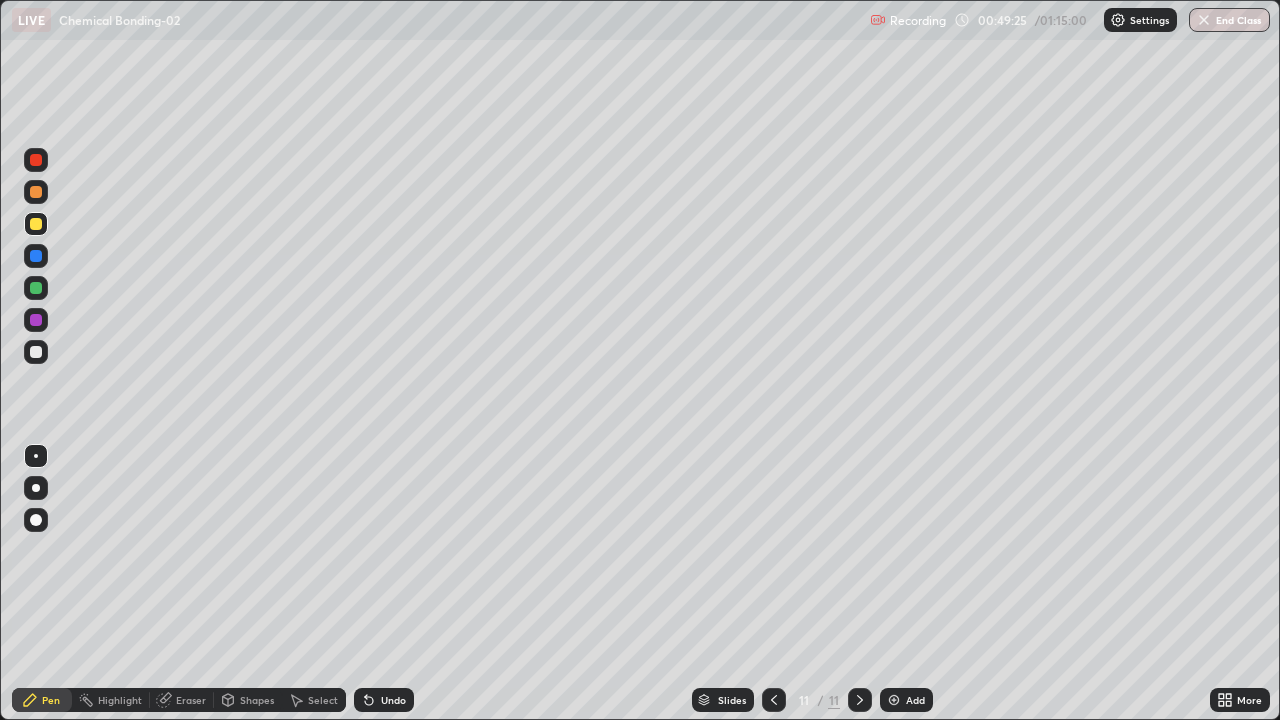 click on "Add" at bounding box center [906, 700] 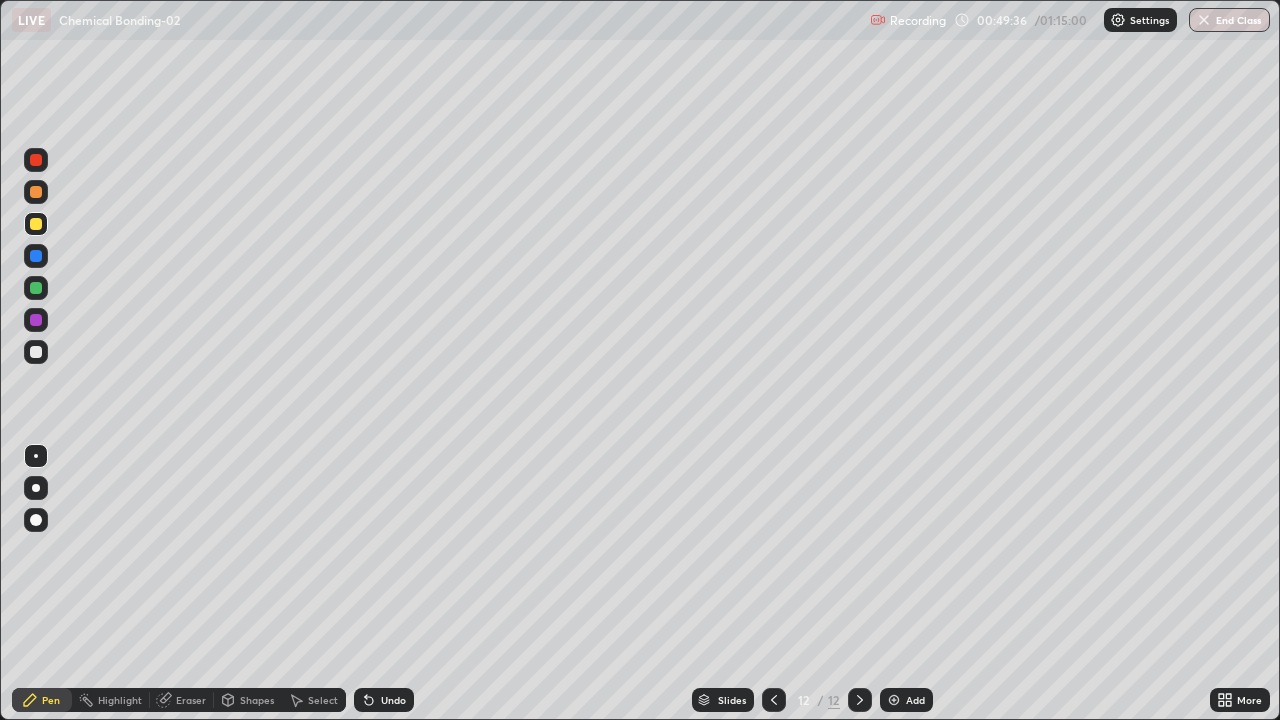 click at bounding box center [36, 352] 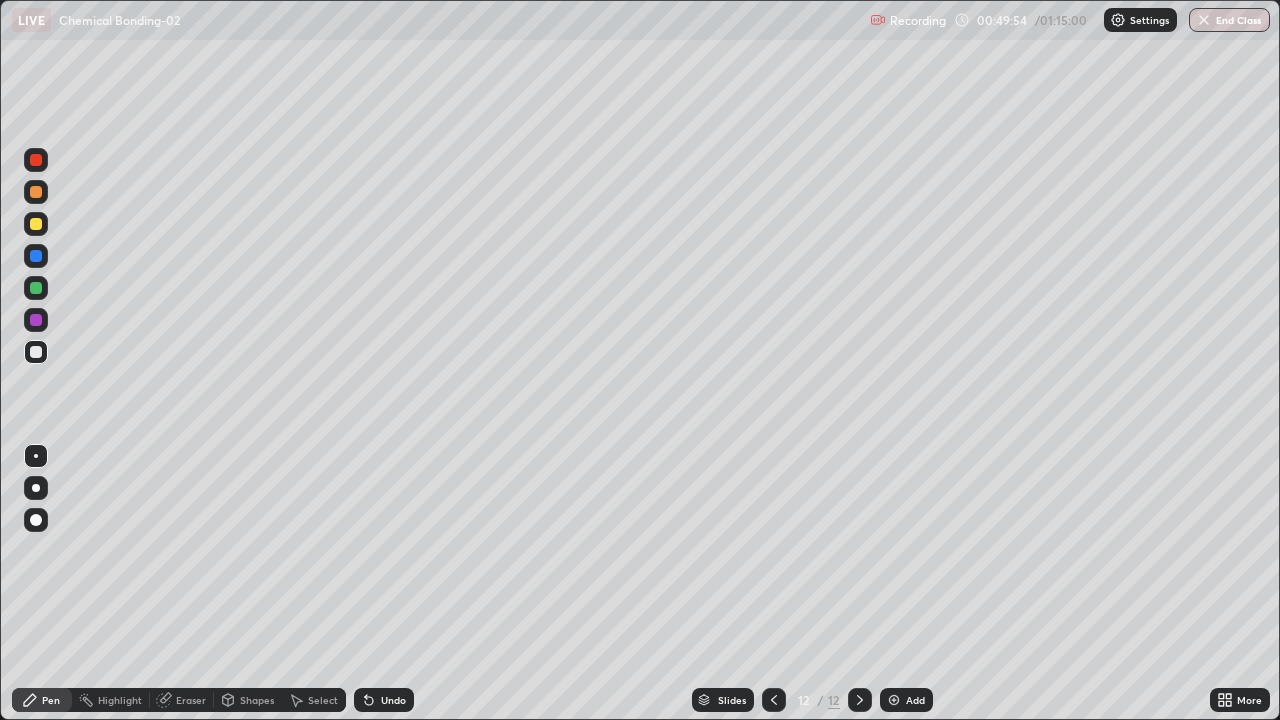 click 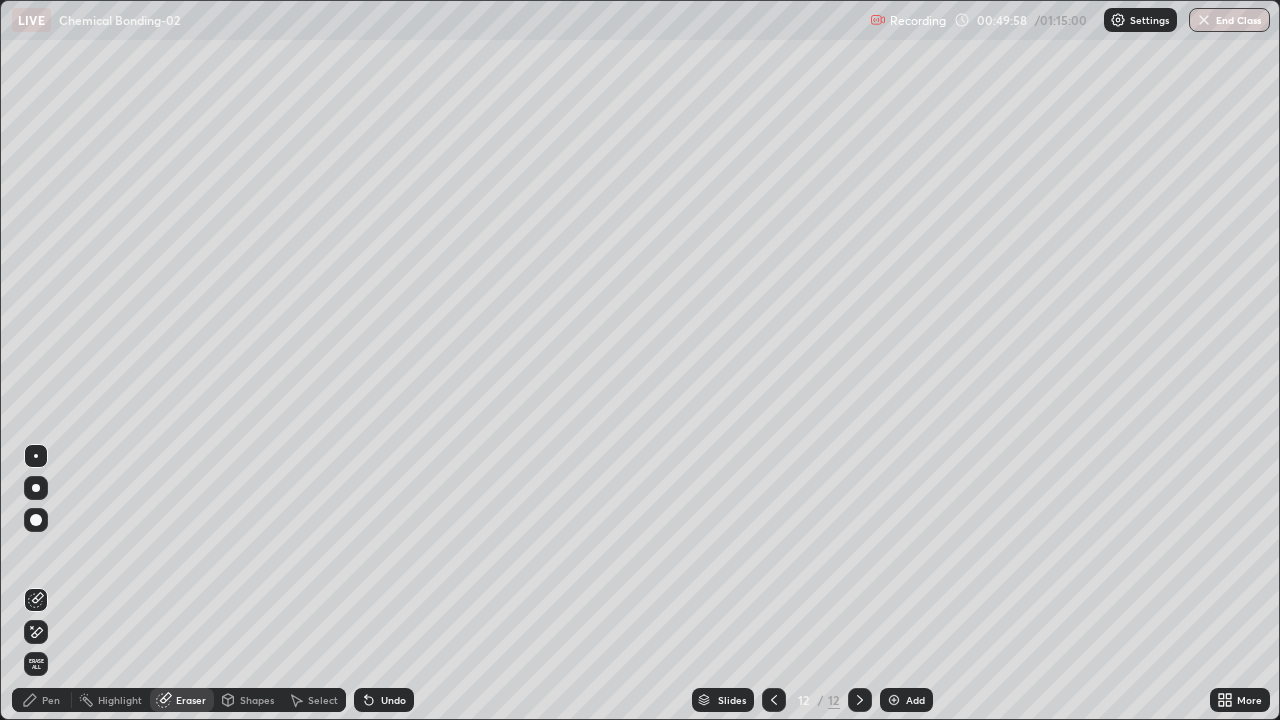 click on "Pen" at bounding box center [51, 700] 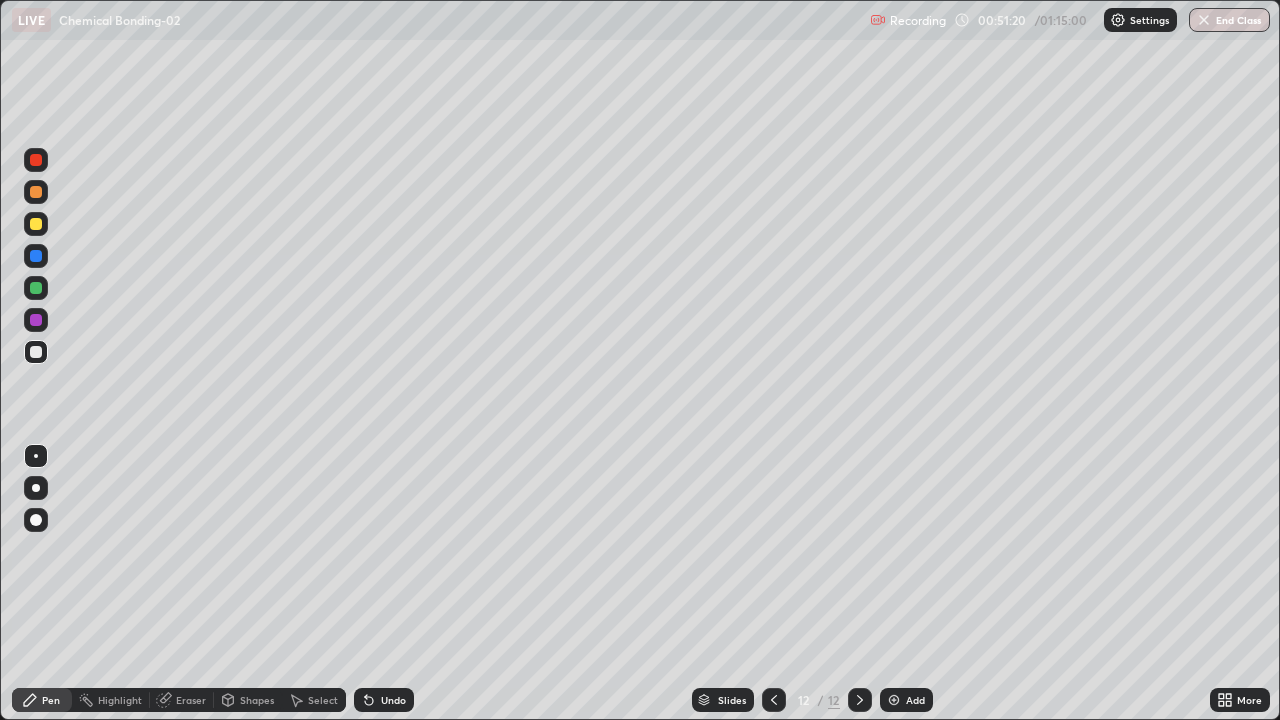 click at bounding box center [36, 224] 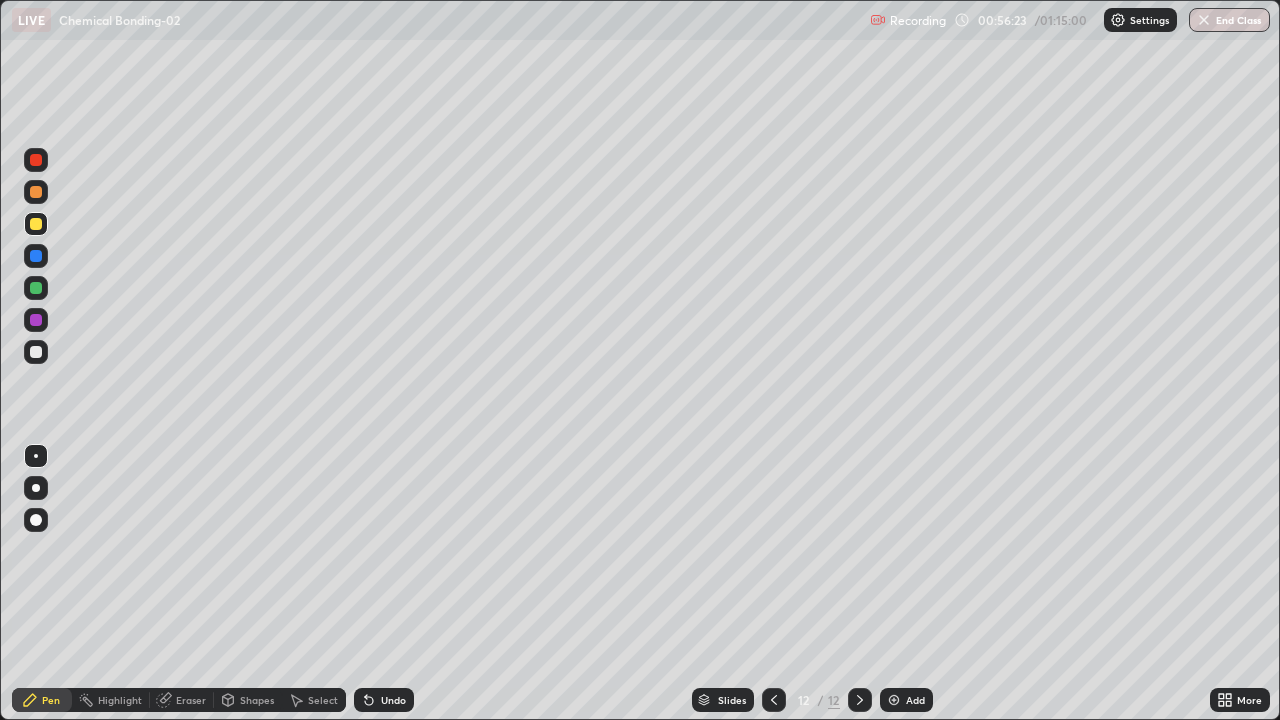 click on "Add" at bounding box center (915, 700) 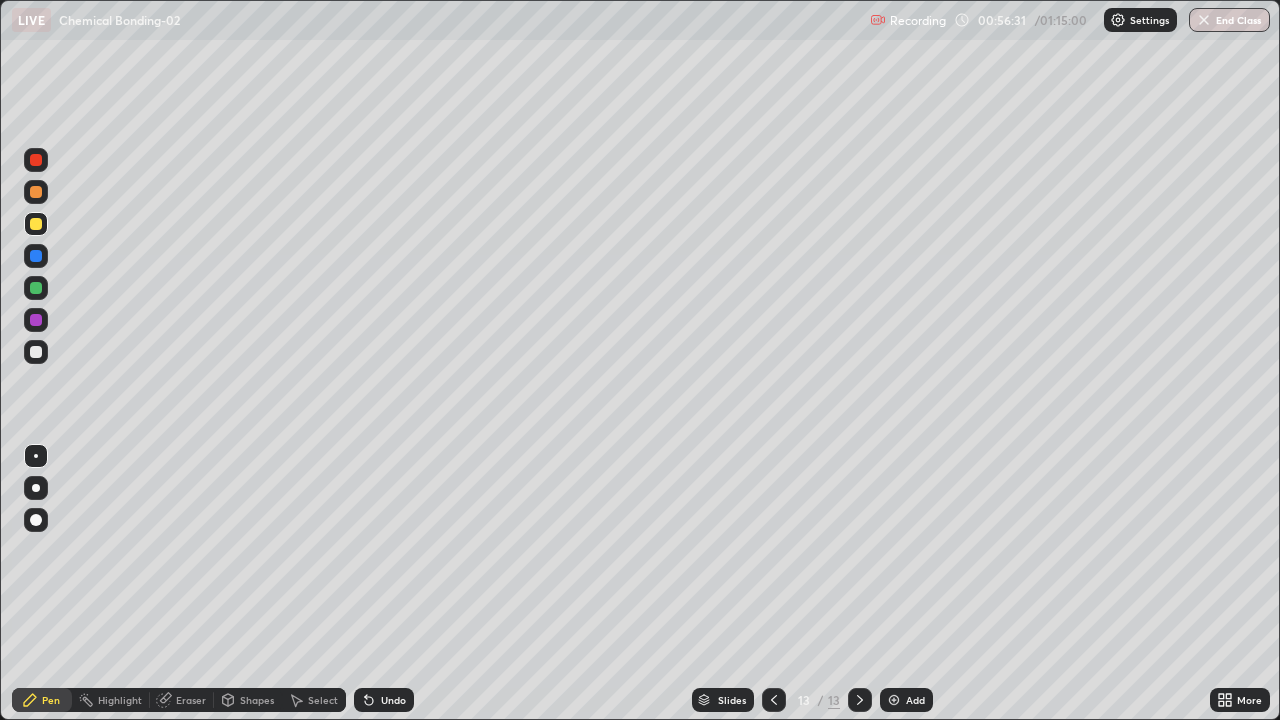 click at bounding box center [36, 352] 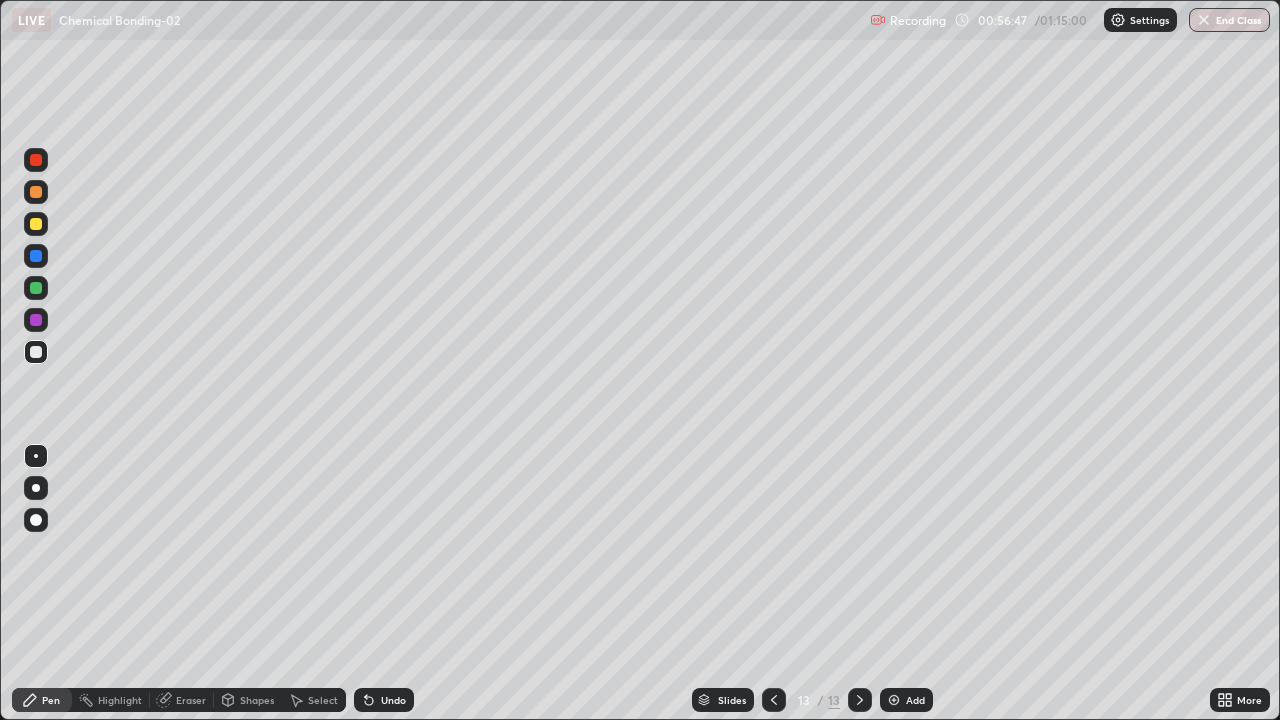 click 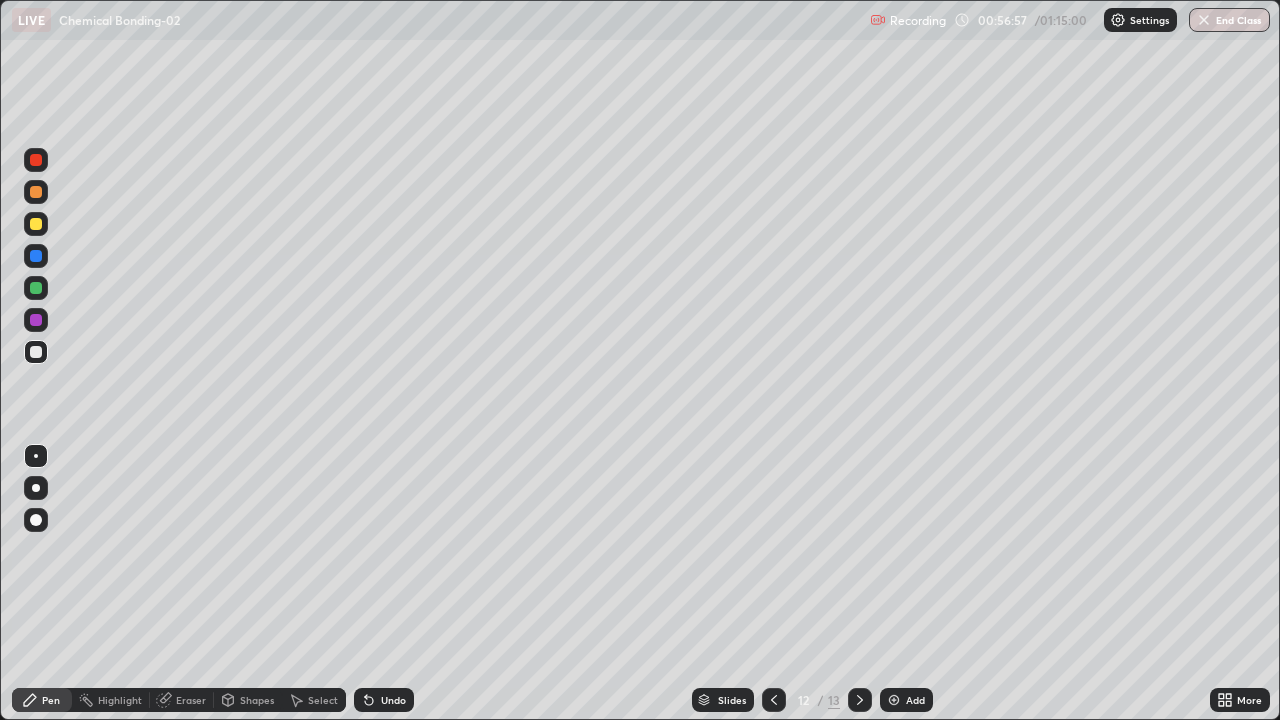 click 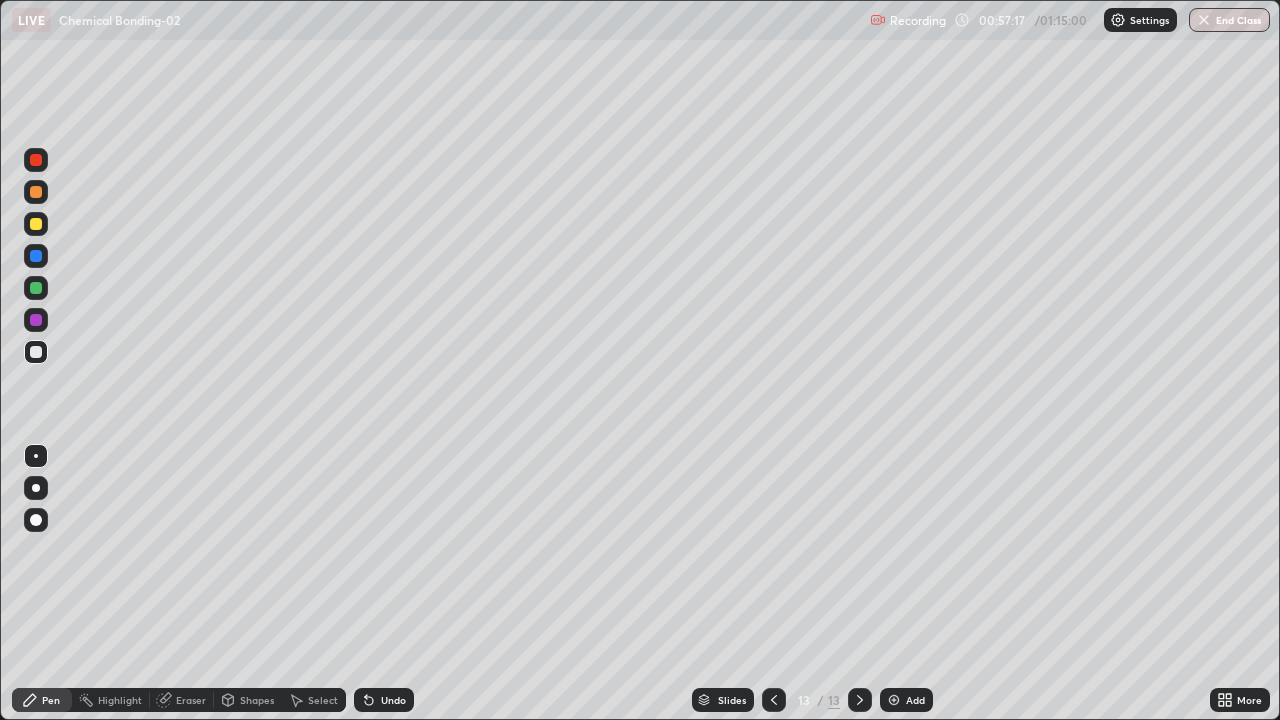 click at bounding box center (36, 224) 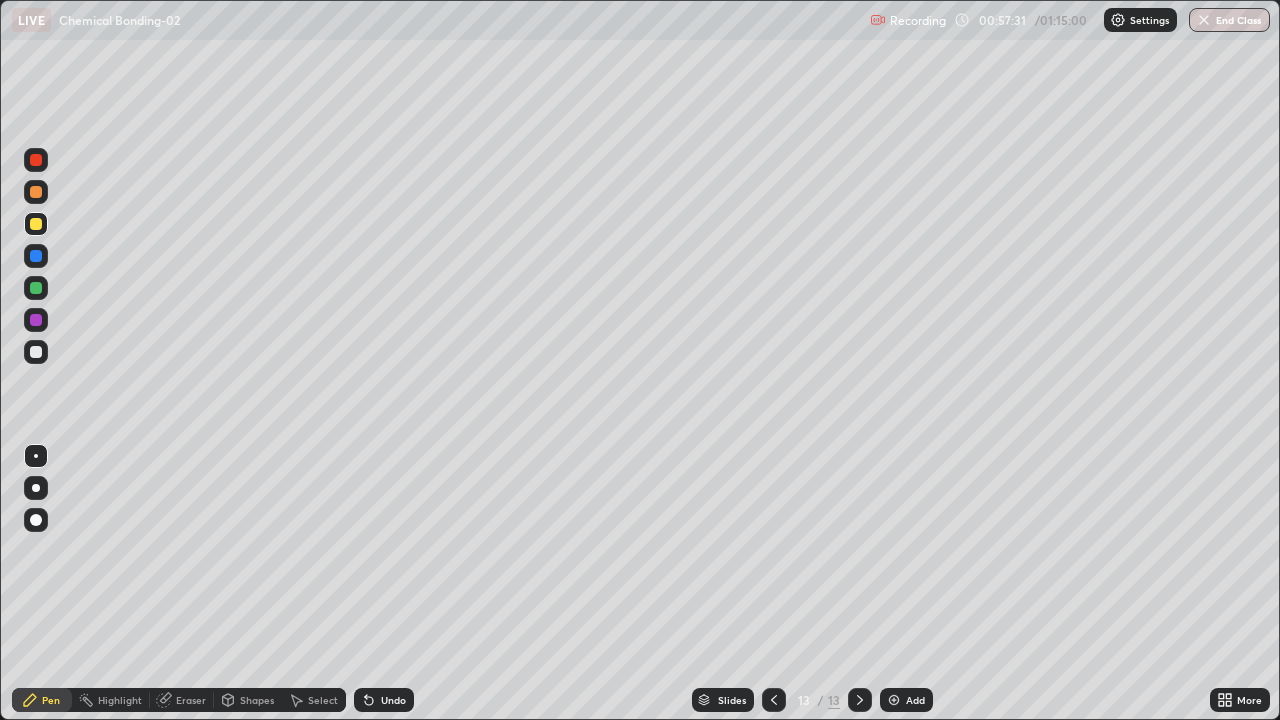 click on "Eraser" at bounding box center [191, 700] 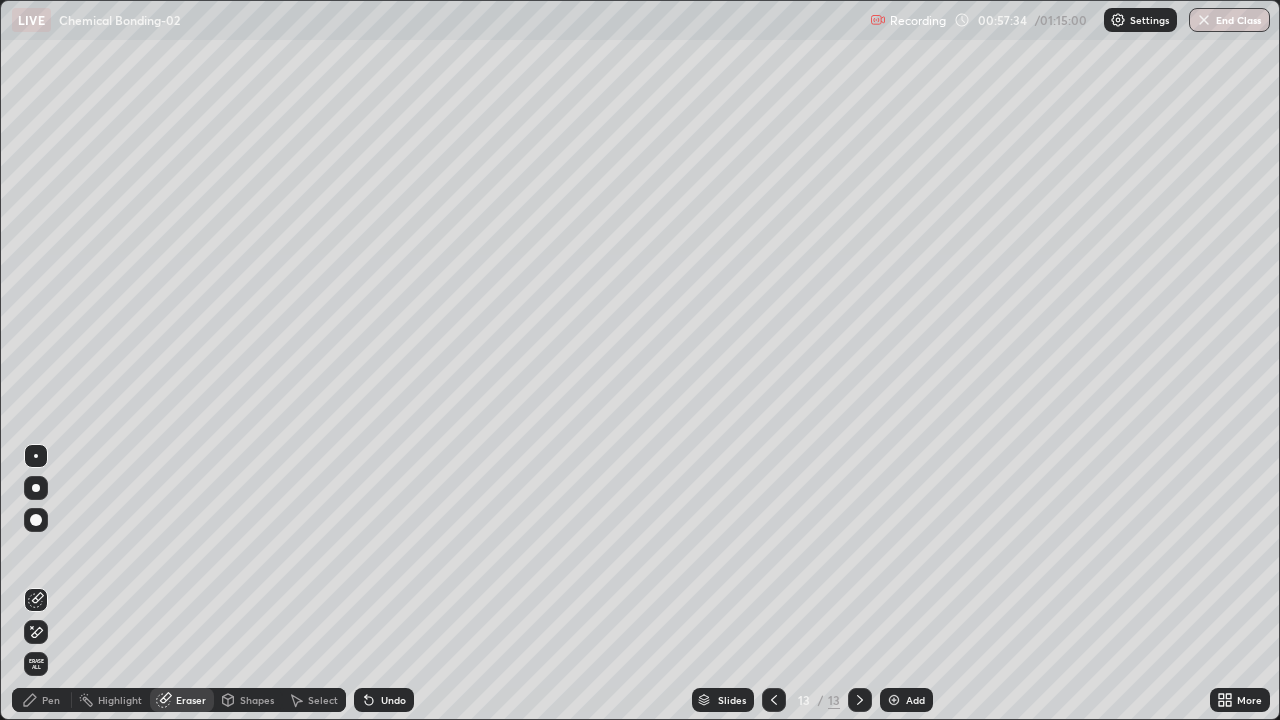 click on "Pen" at bounding box center (51, 700) 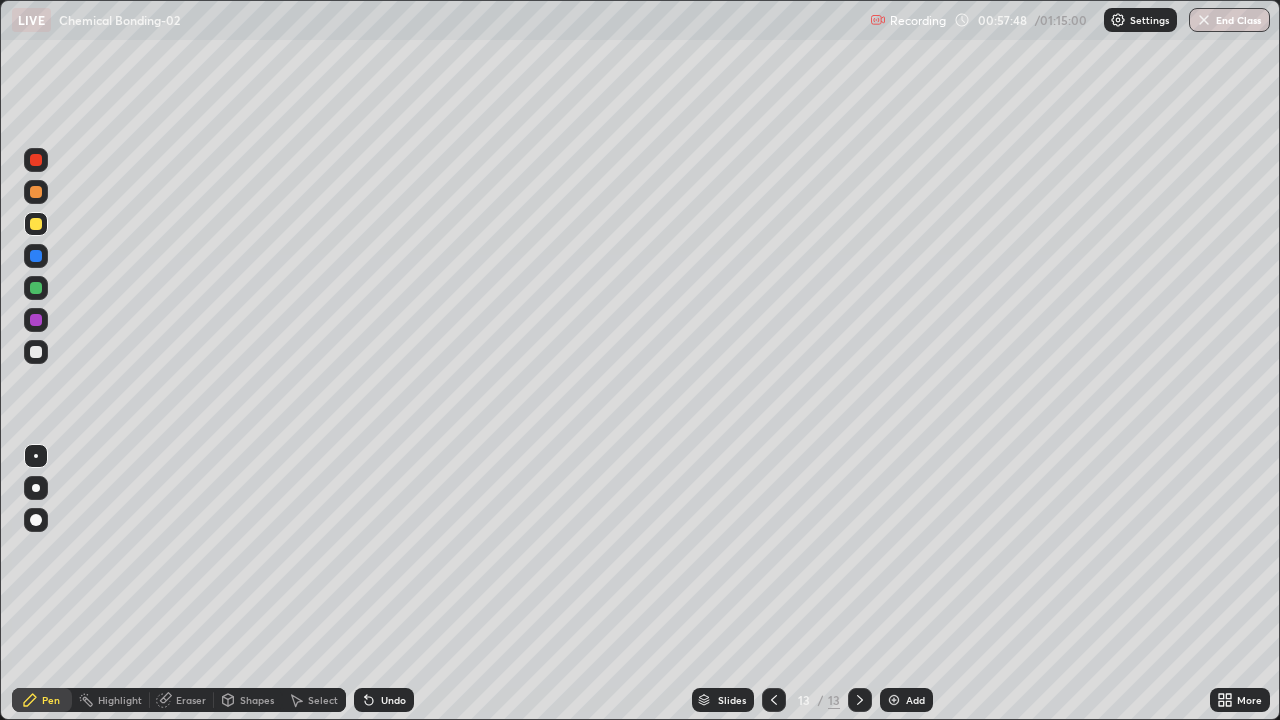 click on "Eraser" at bounding box center (182, 700) 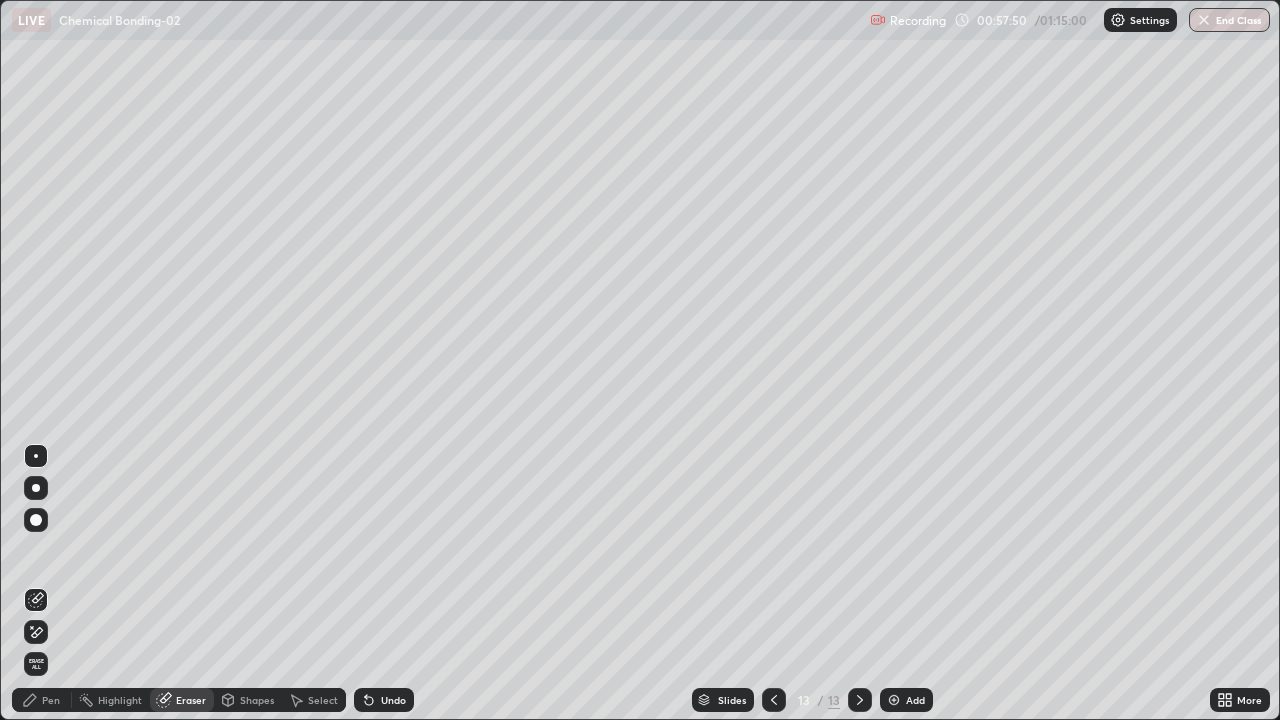 click on "Pen" at bounding box center (51, 700) 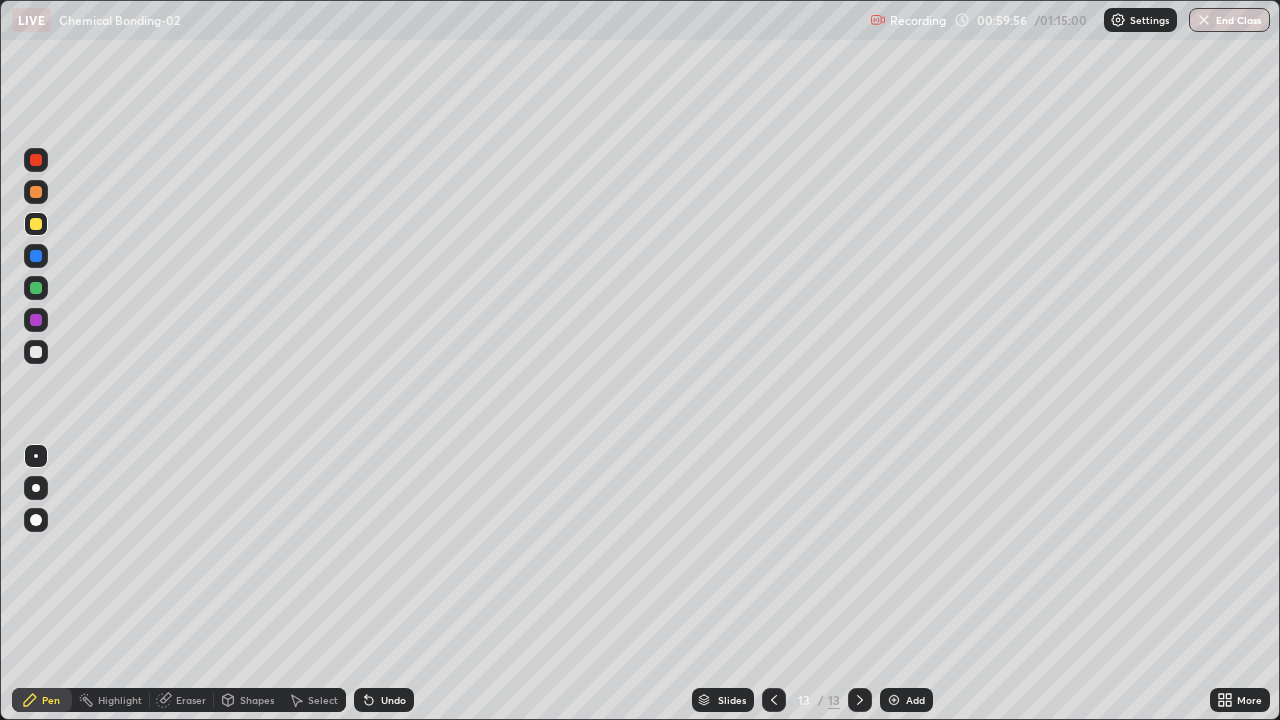 click on "Add" at bounding box center (915, 700) 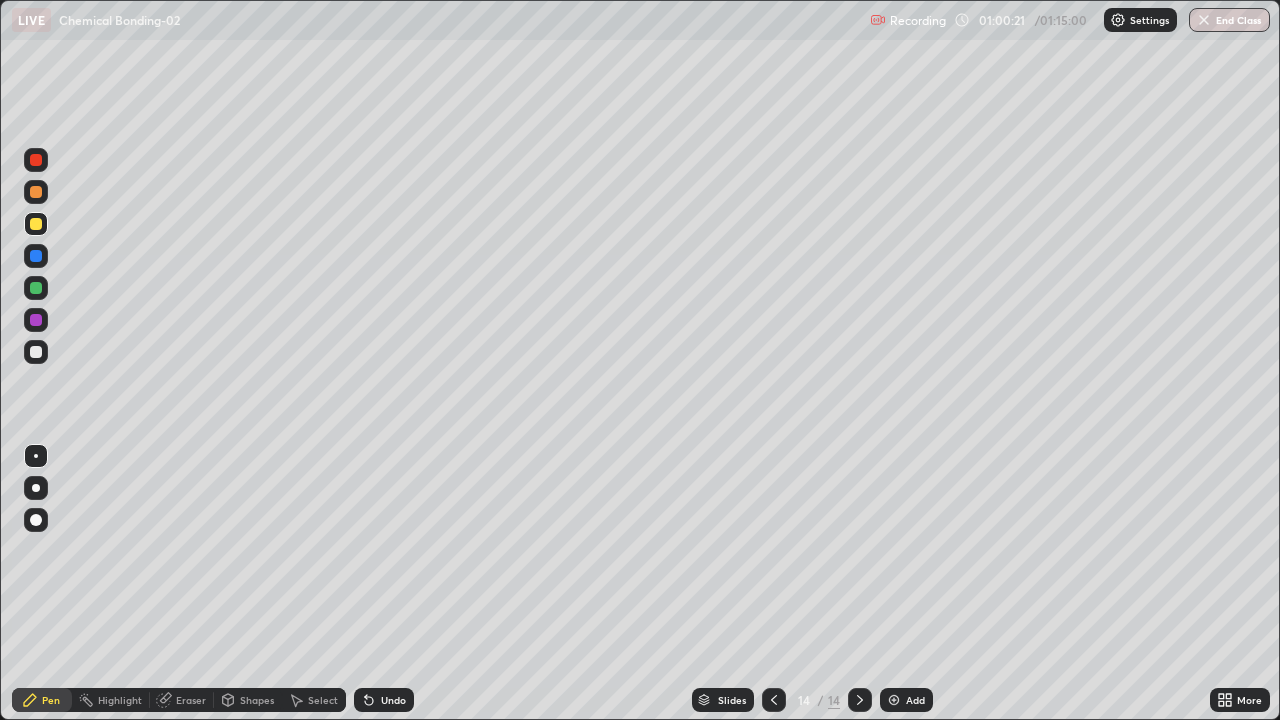 click on "Shapes" at bounding box center [257, 700] 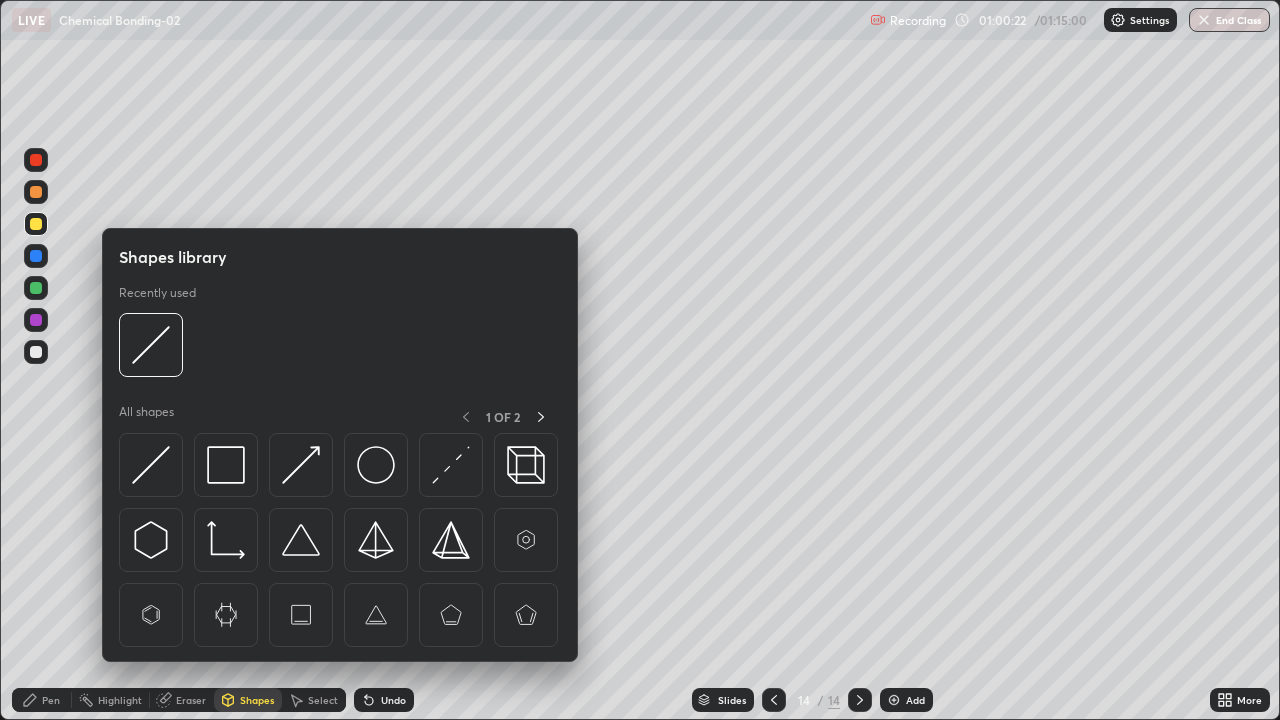 click on "Eraser" at bounding box center (191, 700) 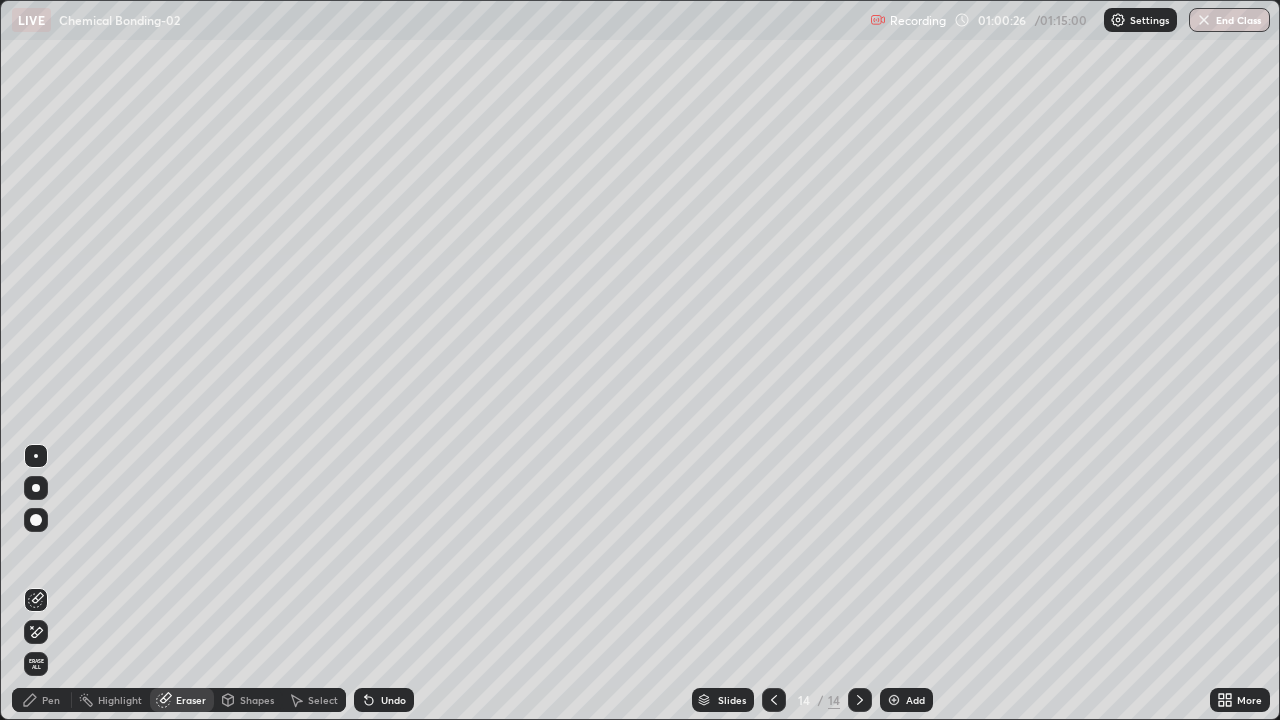 click on "Pen" at bounding box center (51, 700) 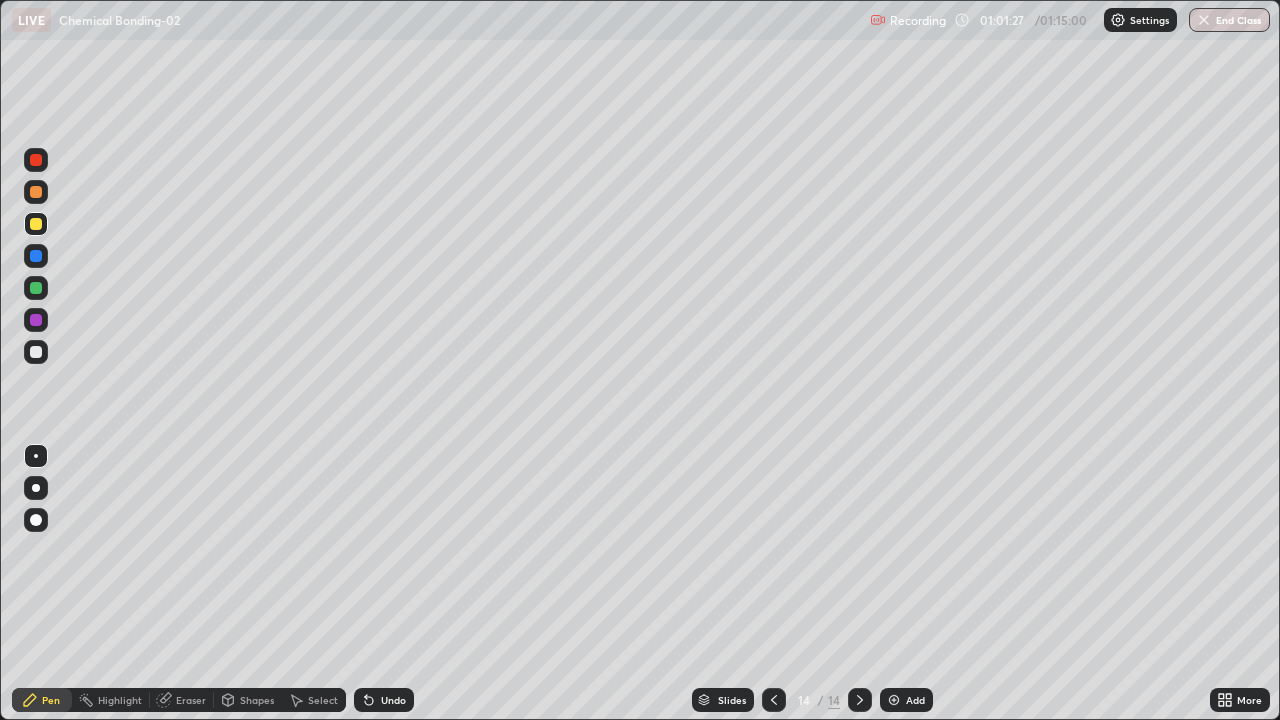 click at bounding box center (36, 352) 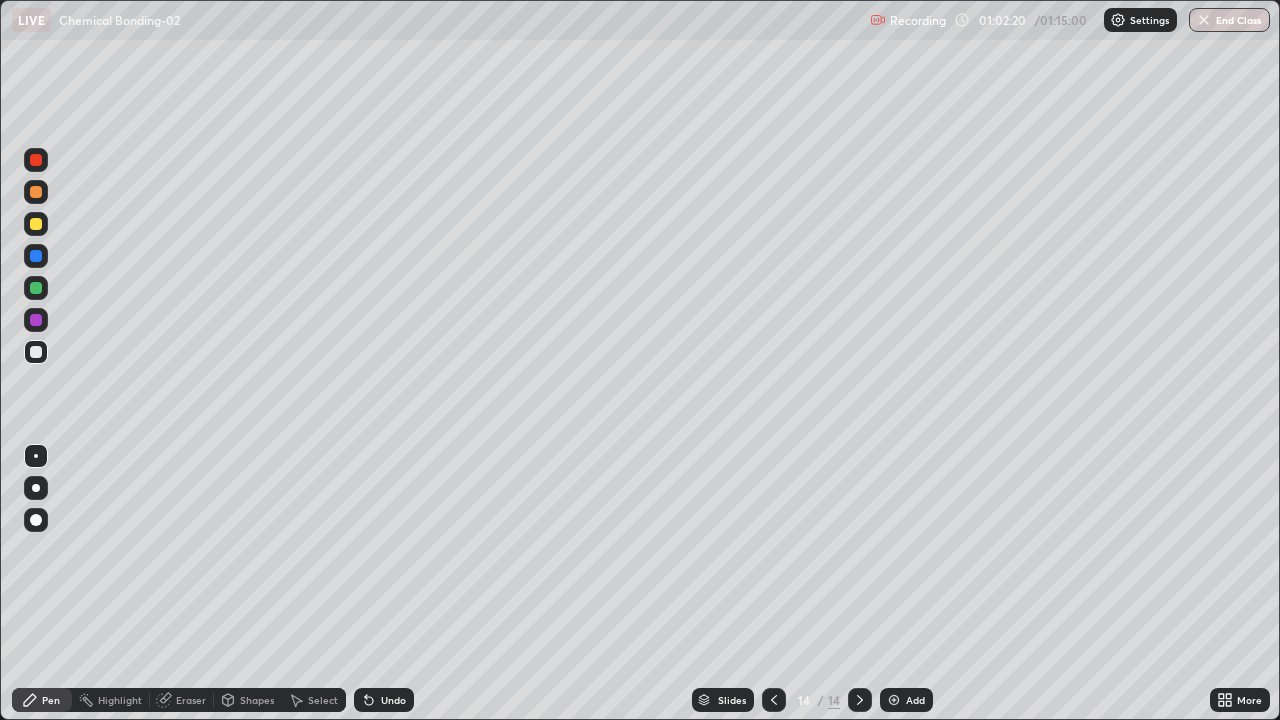 click at bounding box center (36, 288) 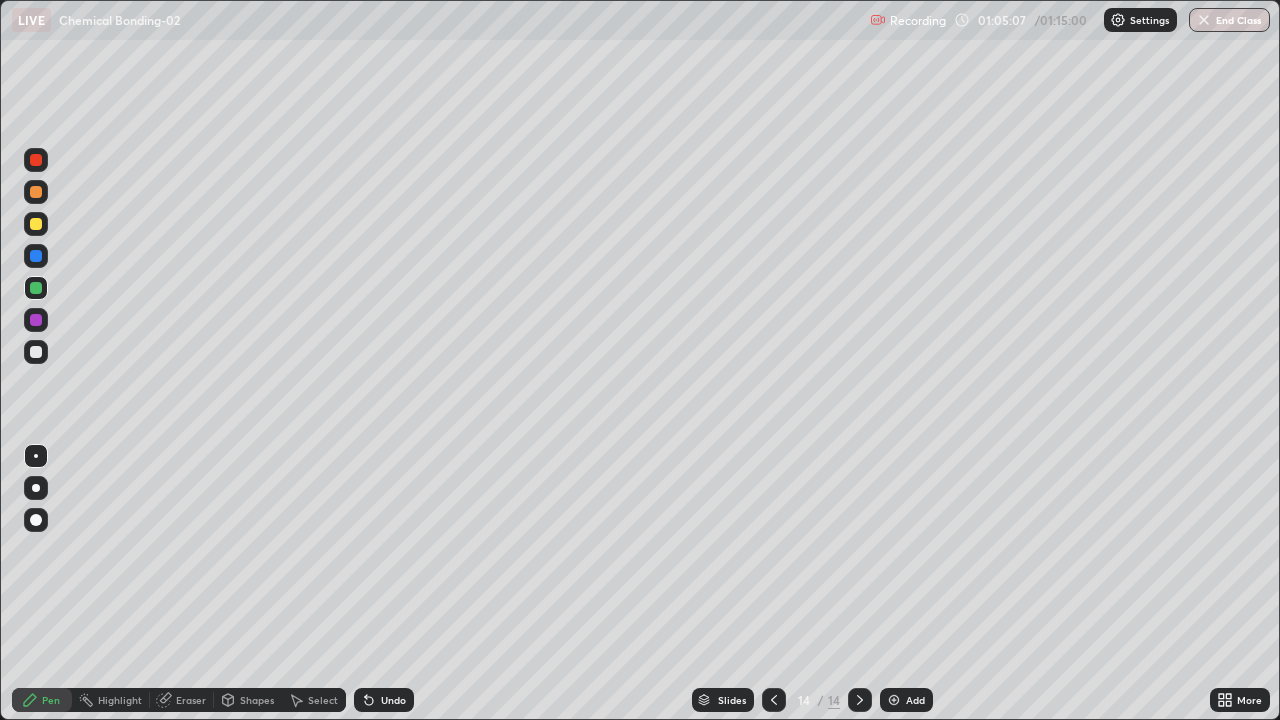 click on "Add" at bounding box center [915, 700] 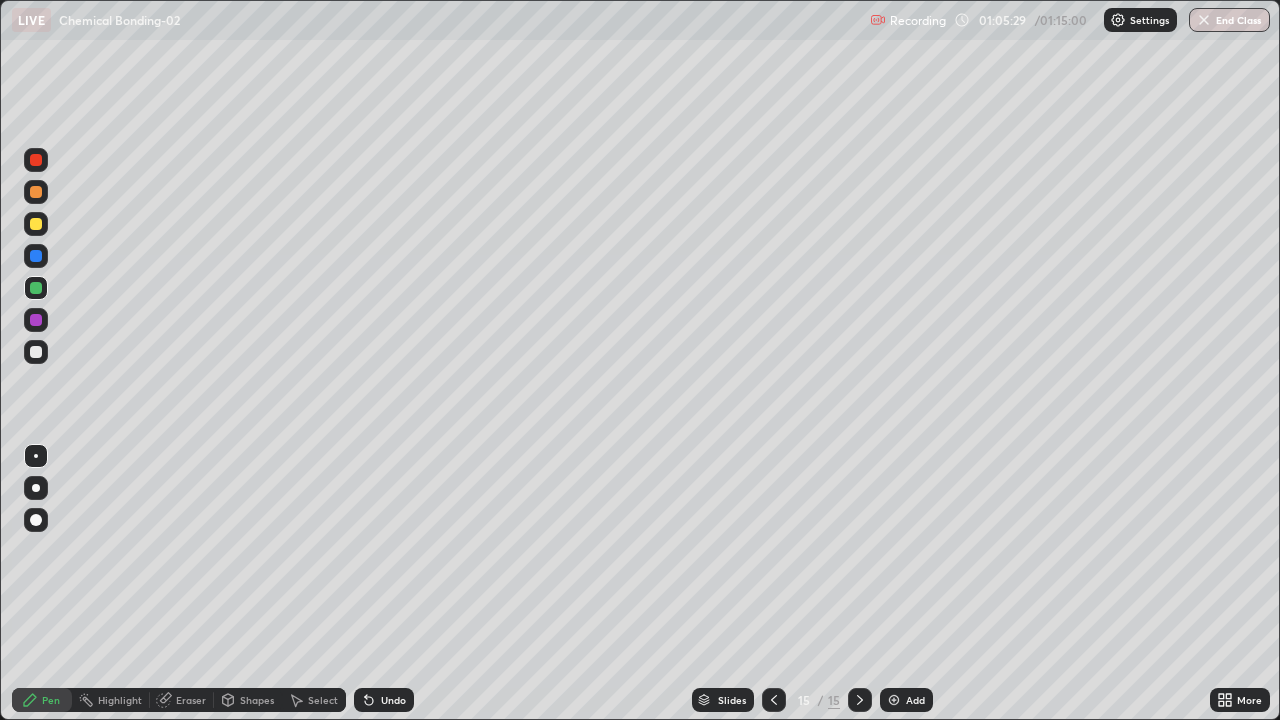 click at bounding box center (36, 352) 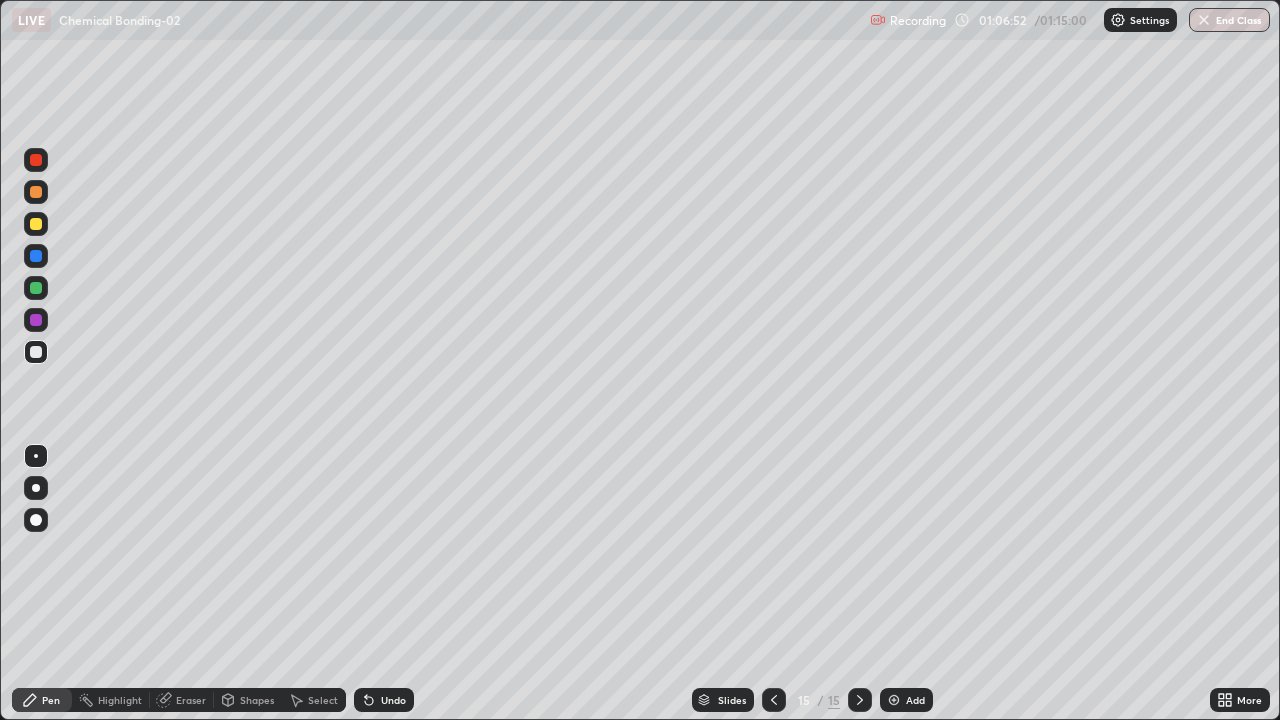 click on "Eraser" at bounding box center (191, 700) 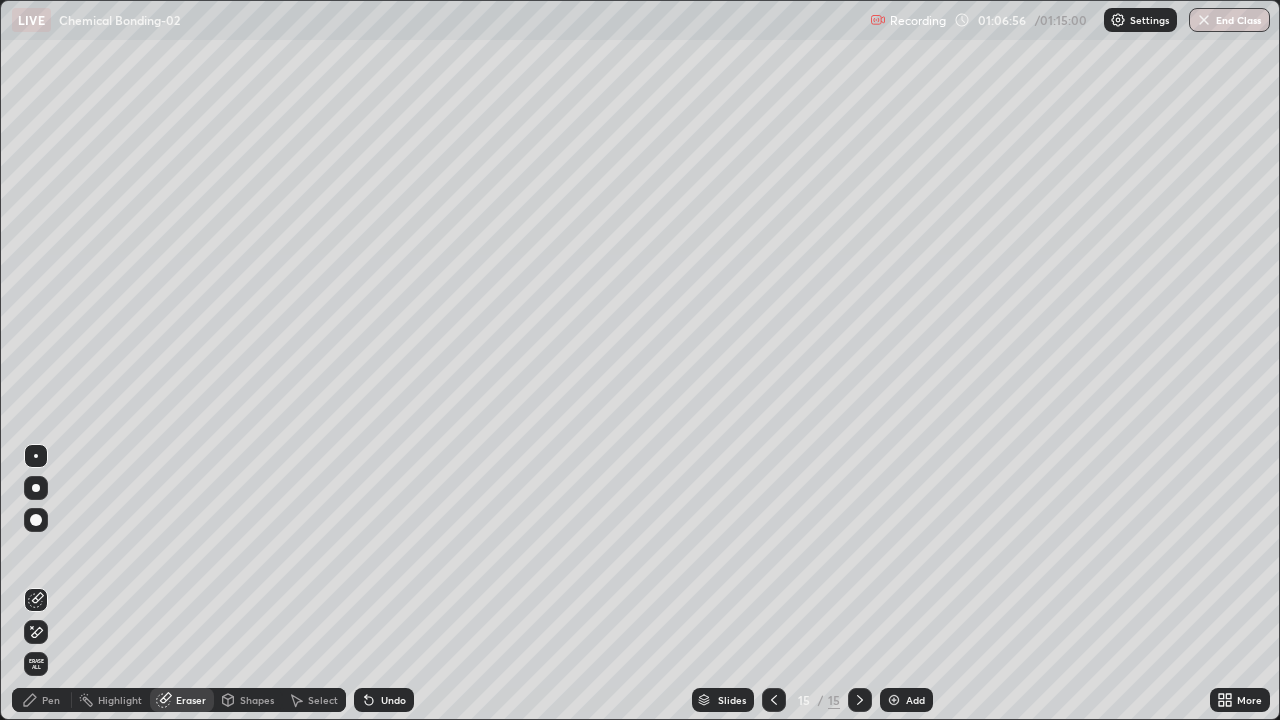 click on "Pen" at bounding box center [51, 700] 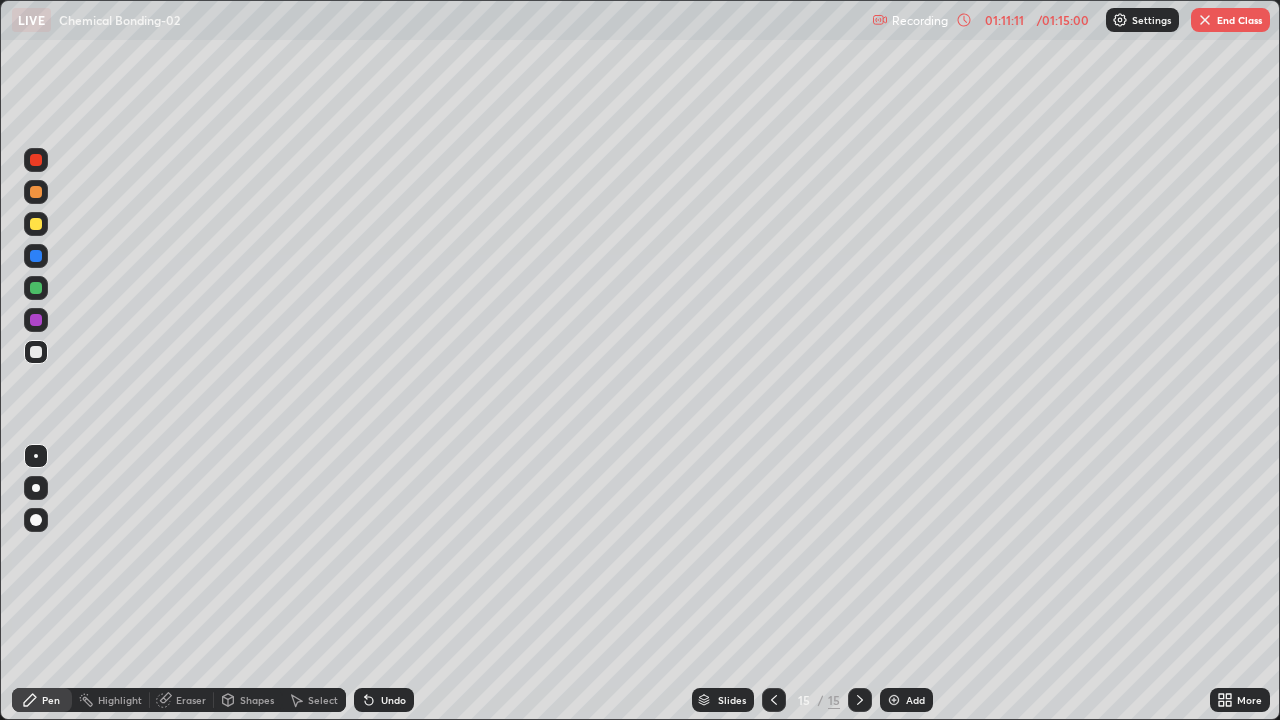 click on "End Class" at bounding box center (1230, 20) 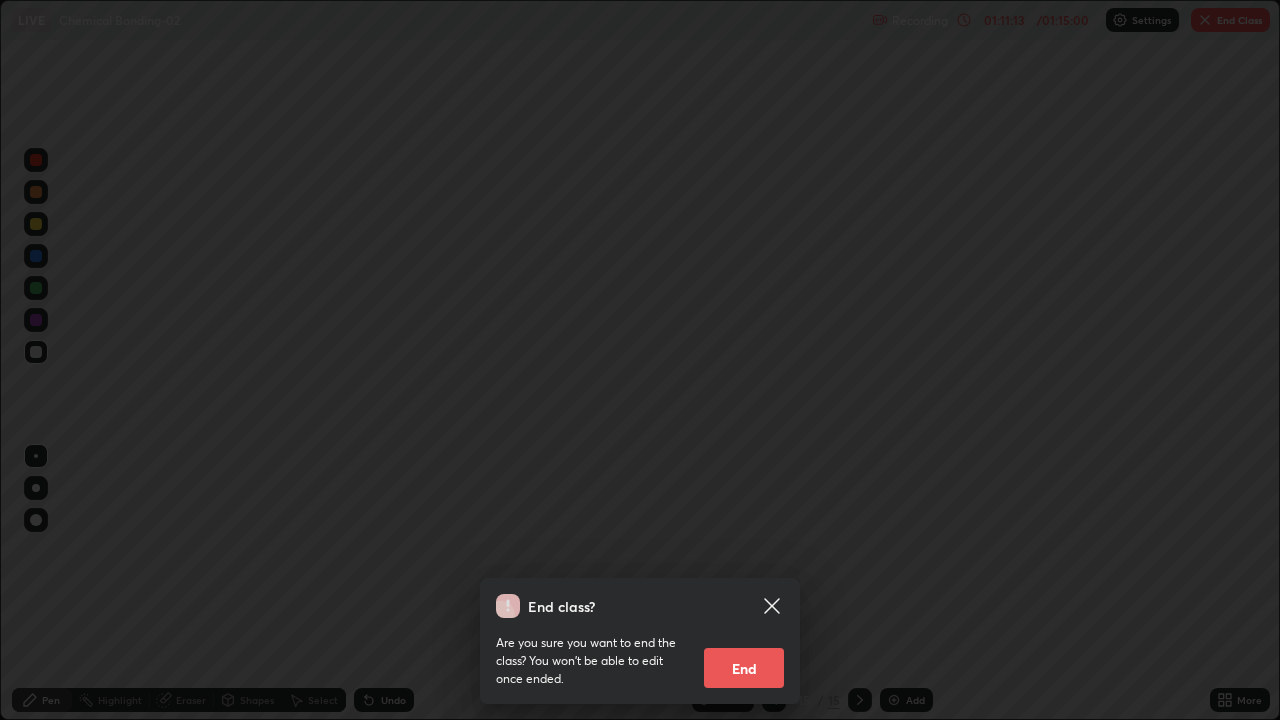 click on "End" at bounding box center (744, 668) 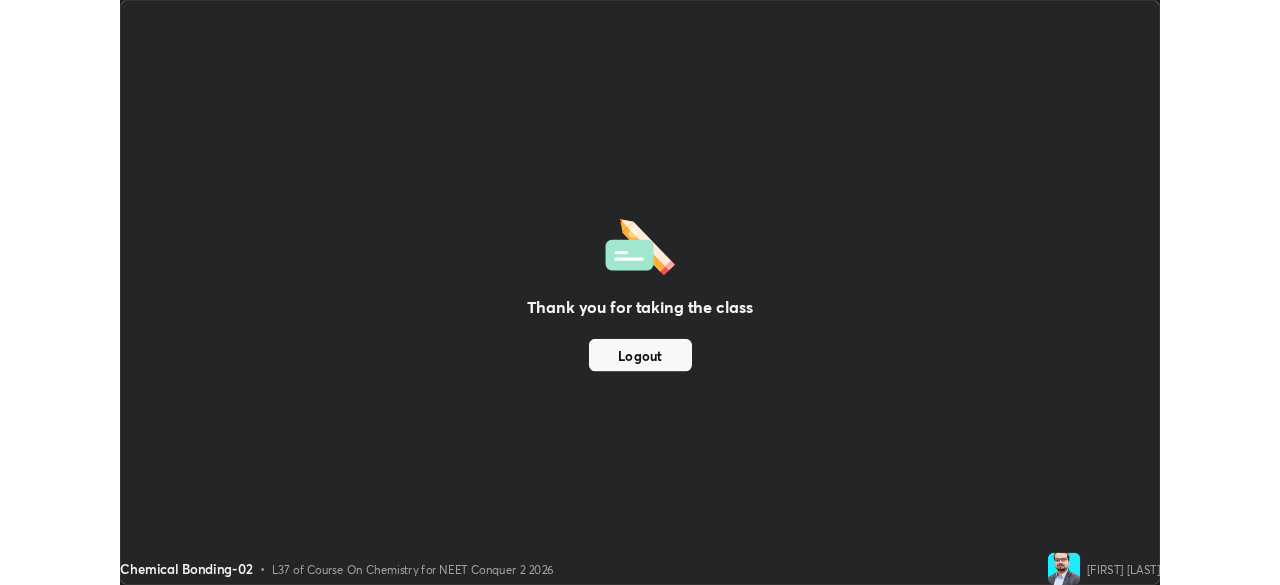 scroll, scrollTop: 585, scrollLeft: 1280, axis: both 